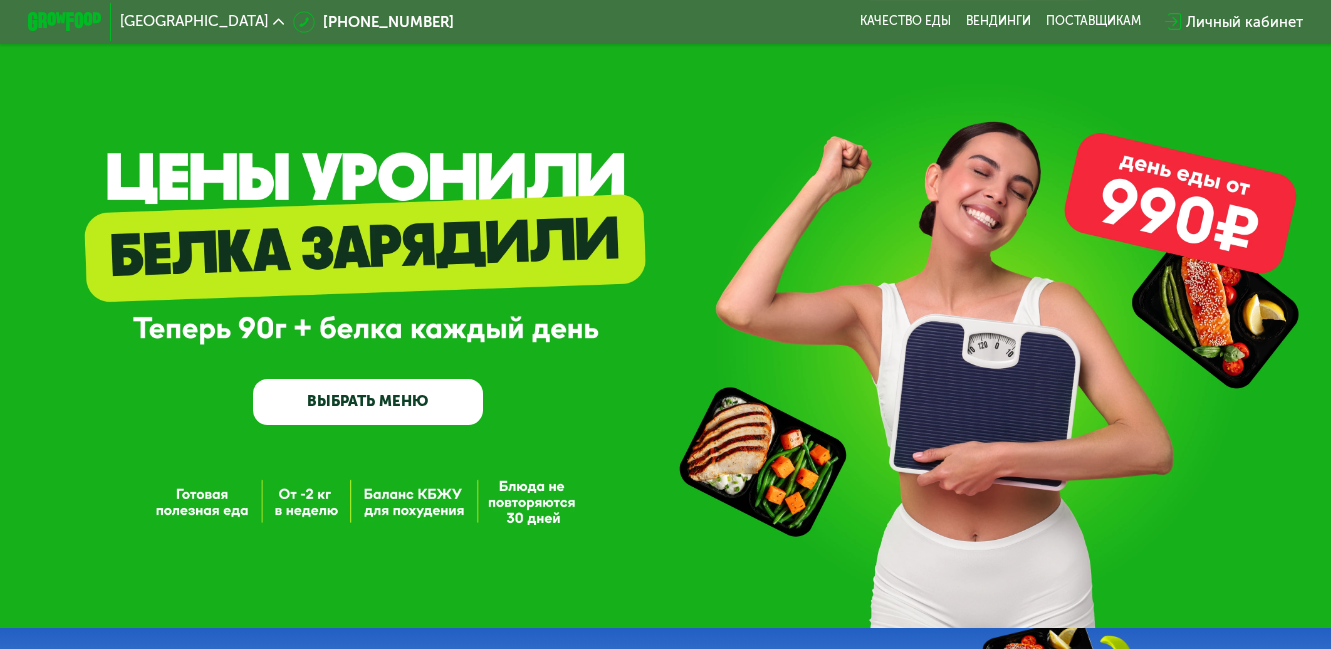 scroll, scrollTop: 0, scrollLeft: 0, axis: both 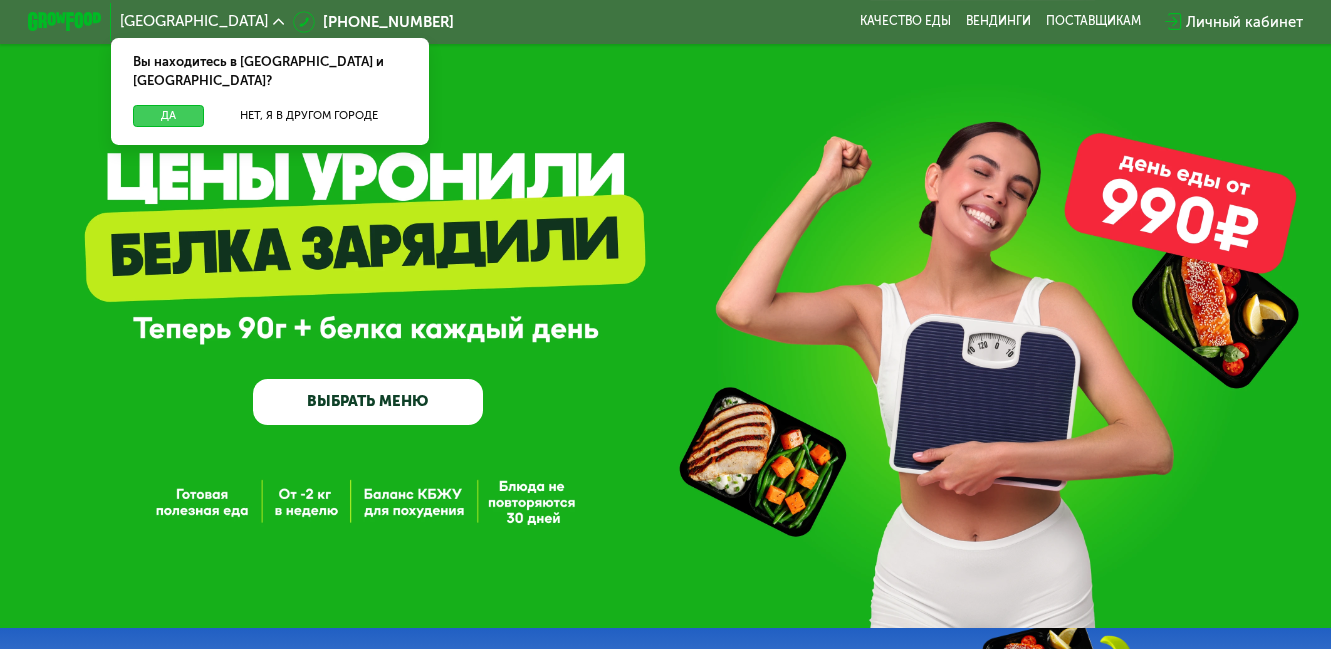 click on "Да" at bounding box center [168, 116] 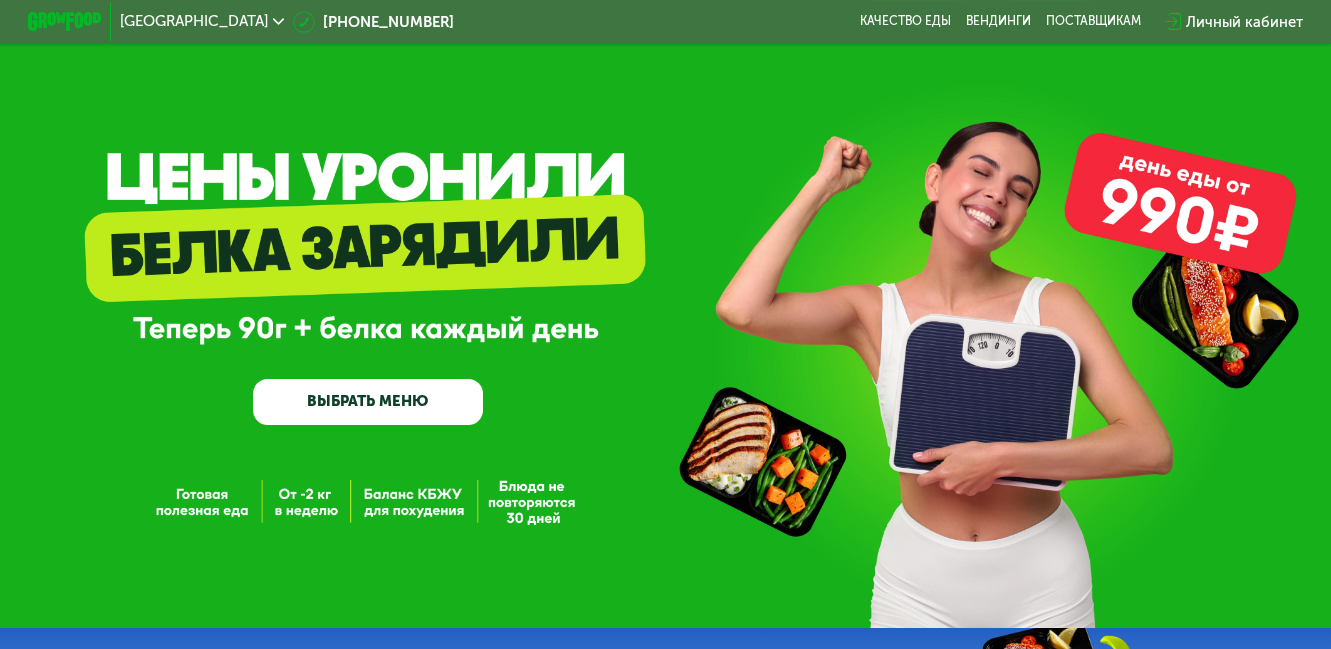 scroll, scrollTop: 103, scrollLeft: 0, axis: vertical 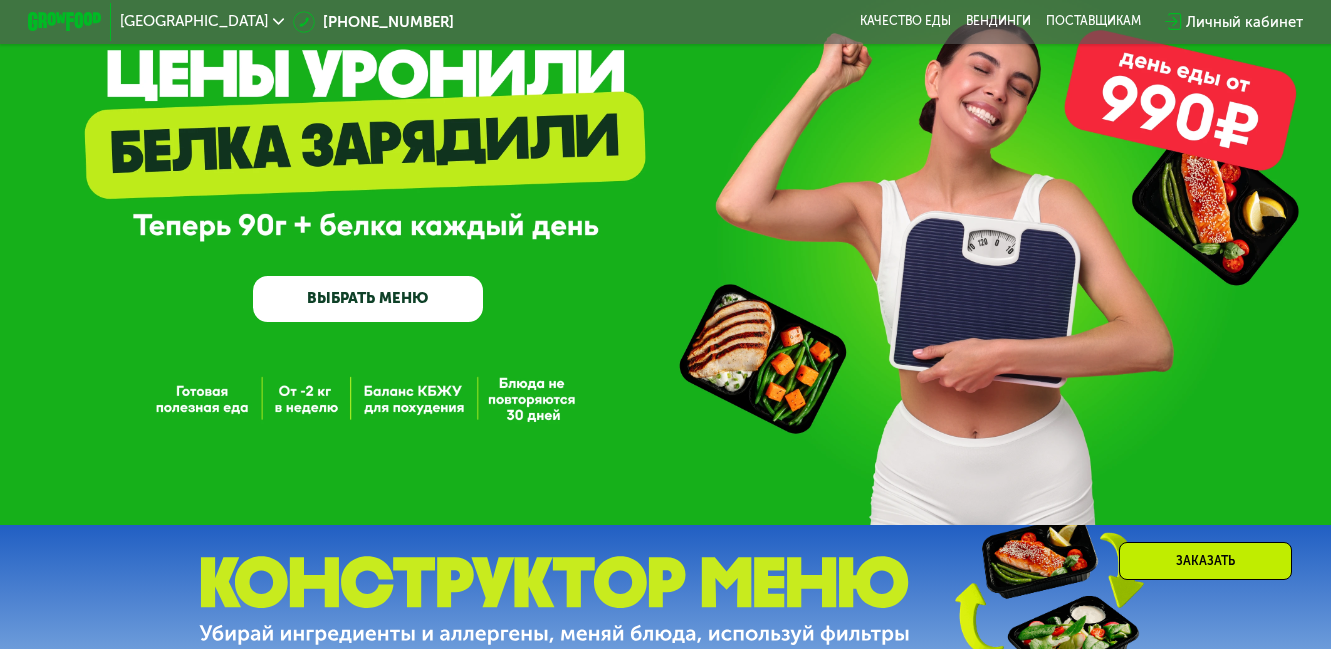 click on "ВЫБРАТЬ МЕНЮ" at bounding box center [368, 299] 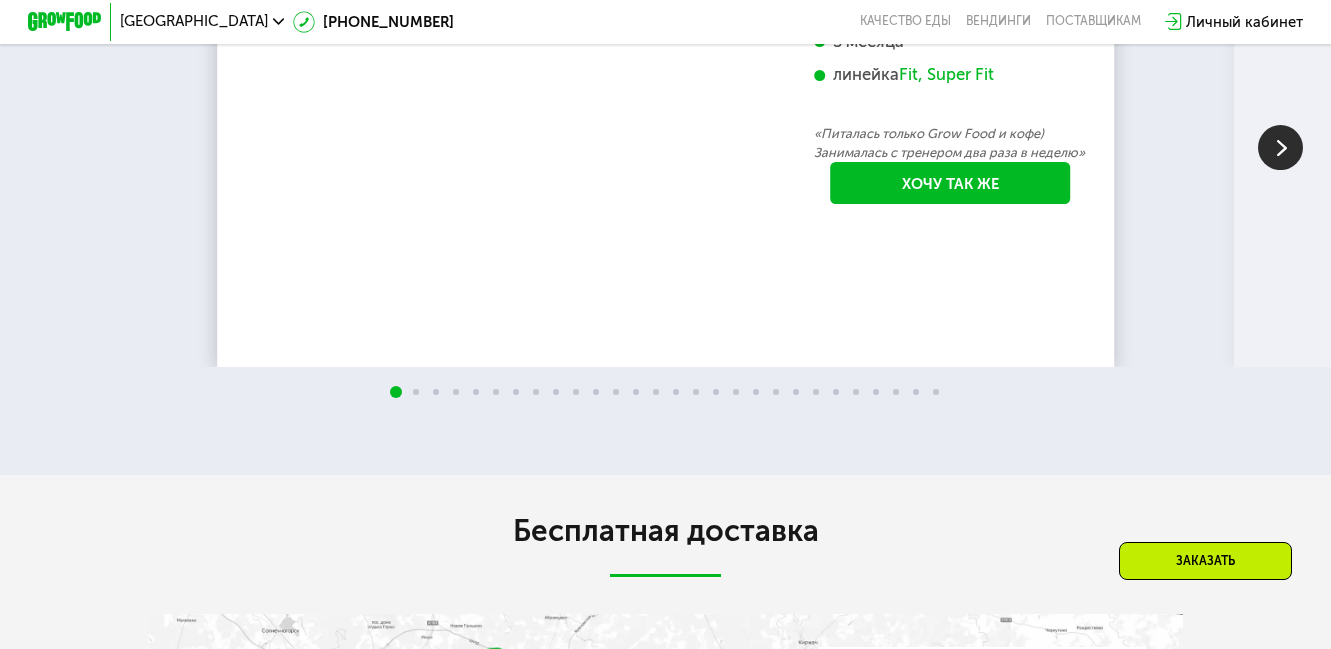 scroll, scrollTop: 3168, scrollLeft: 0, axis: vertical 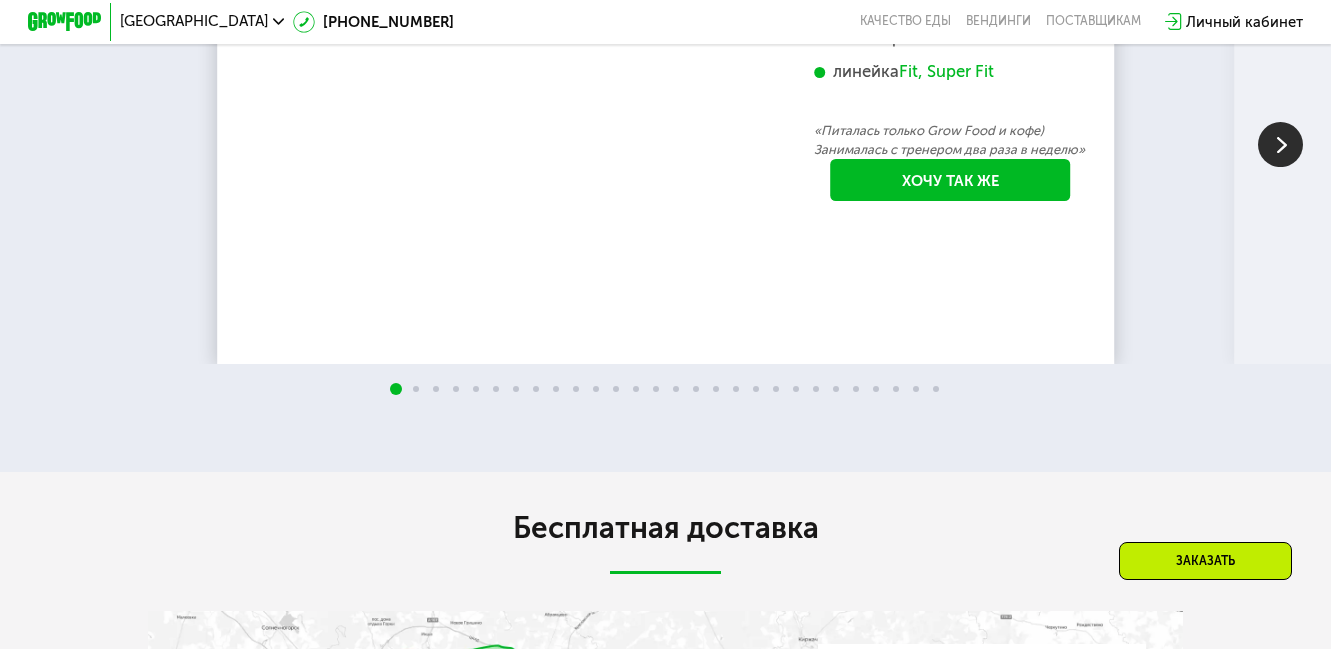 click at bounding box center [1280, 144] 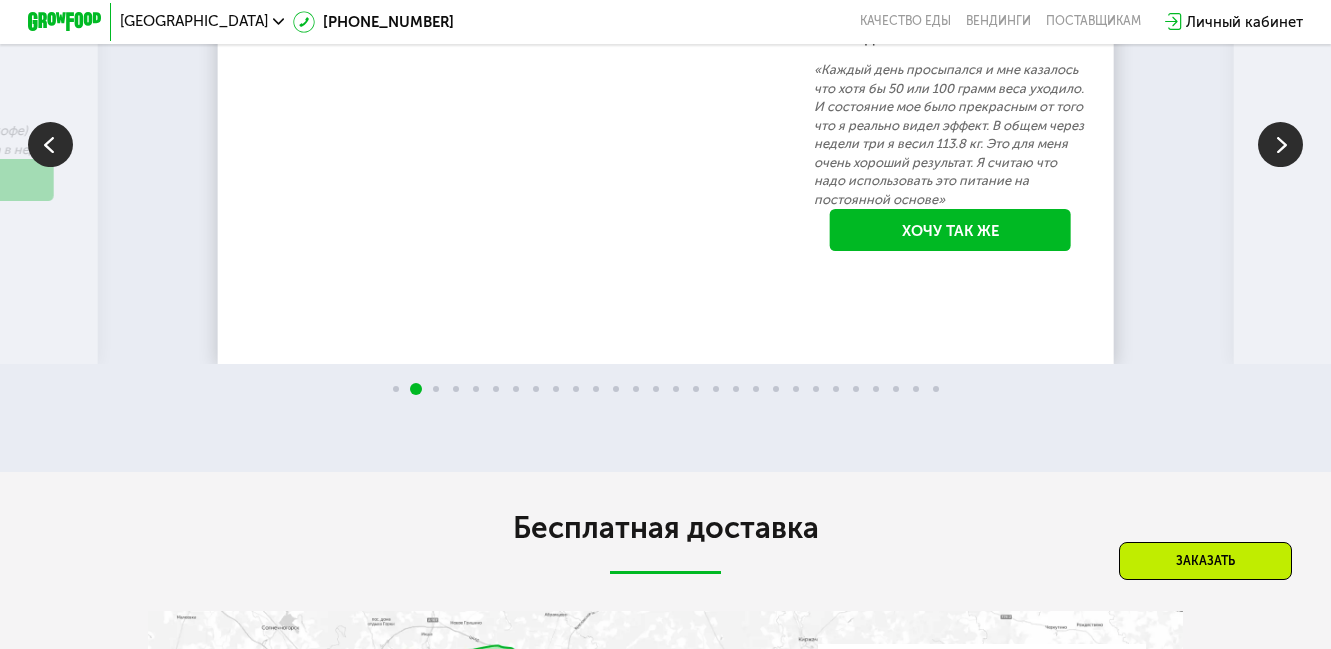 click at bounding box center (1280, 144) 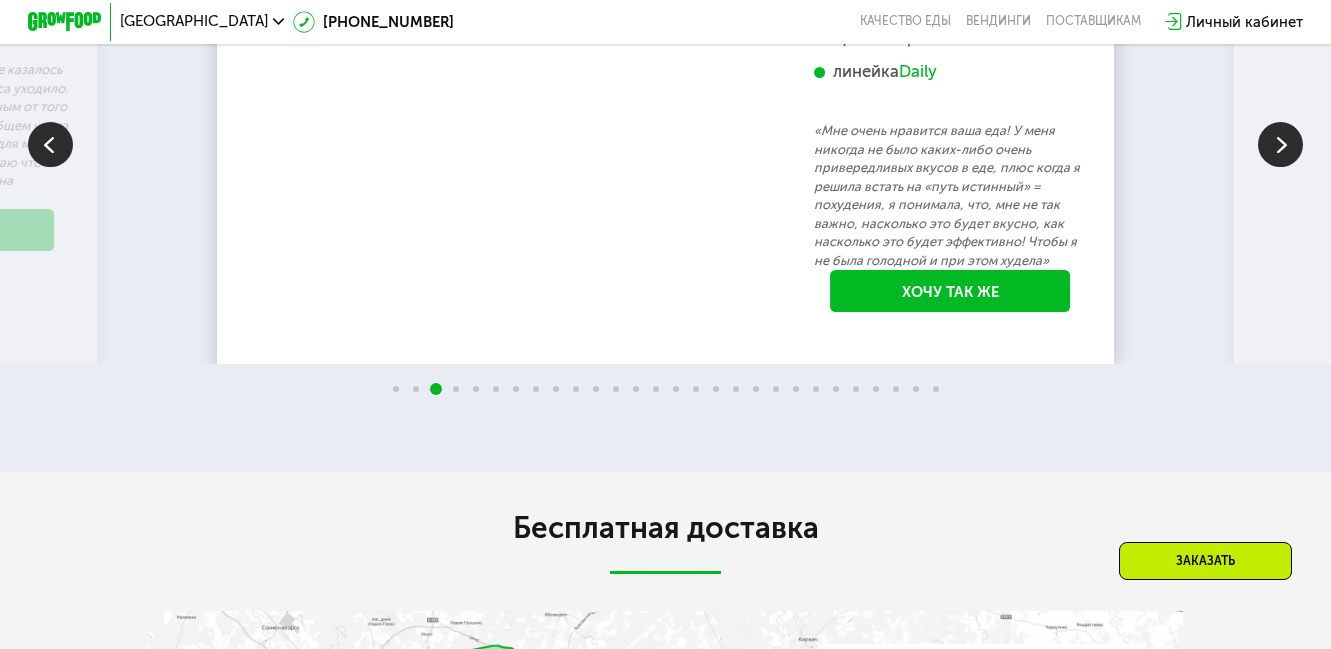 click at bounding box center [1280, 144] 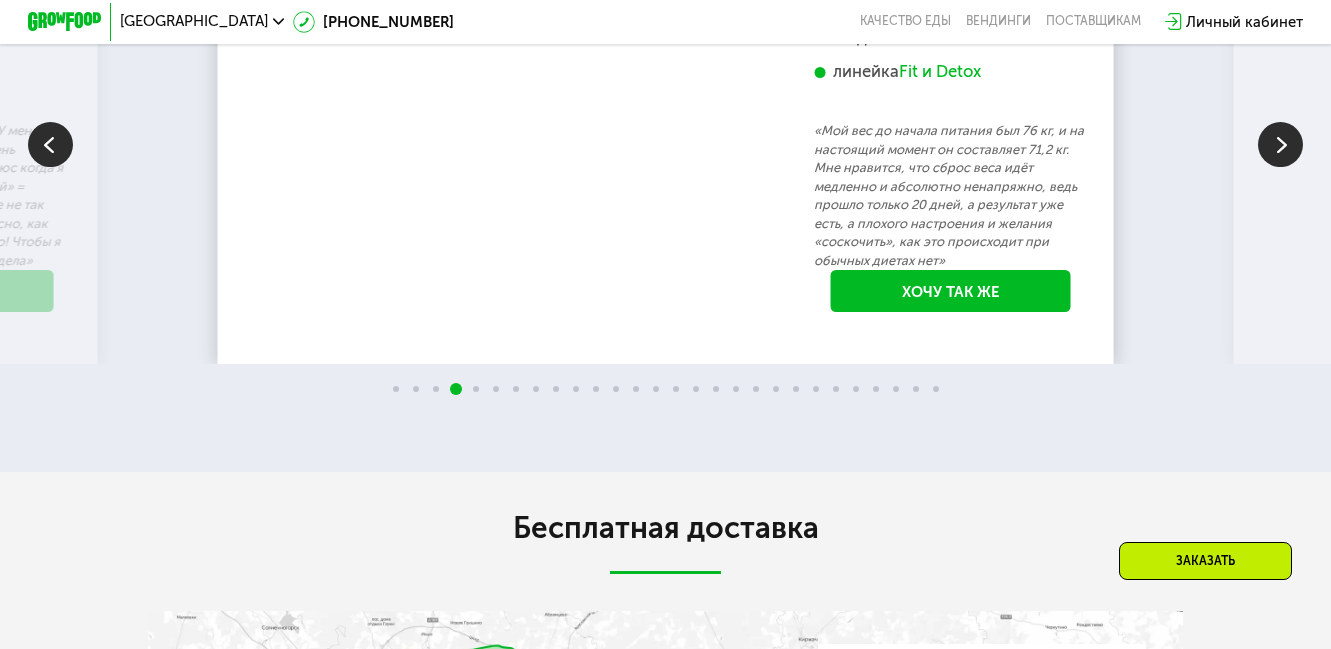 click at bounding box center [1280, 144] 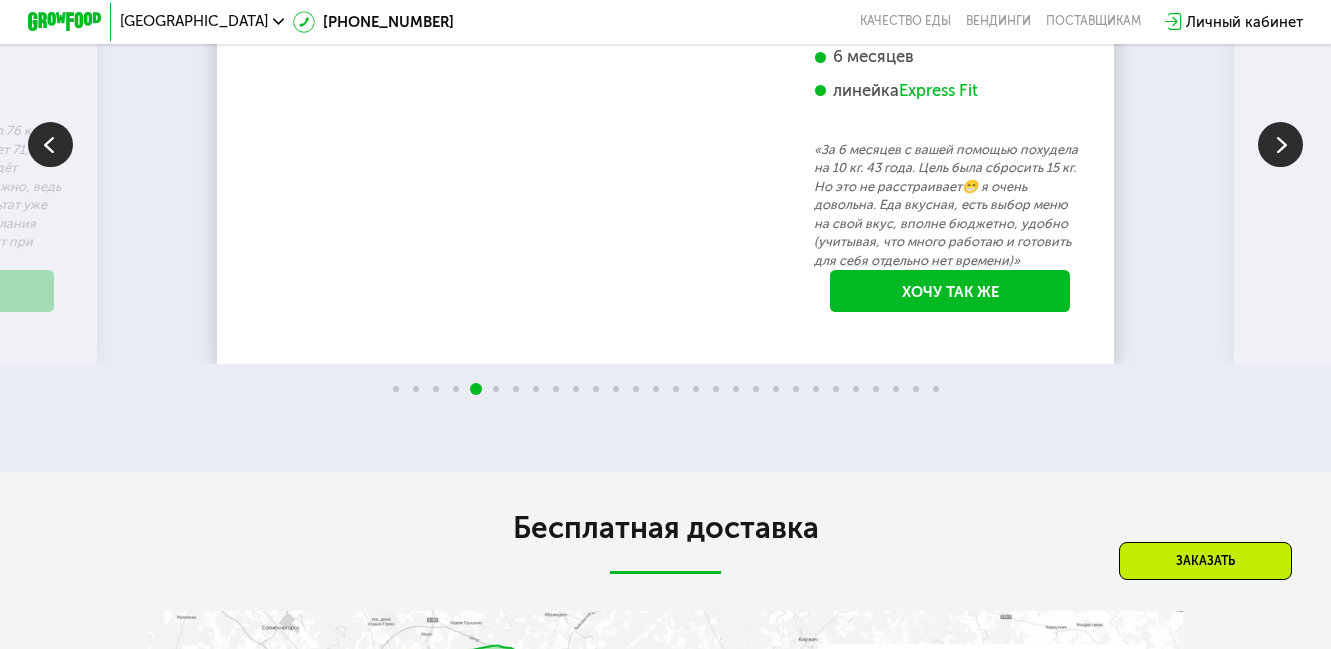 click at bounding box center (1280, 144) 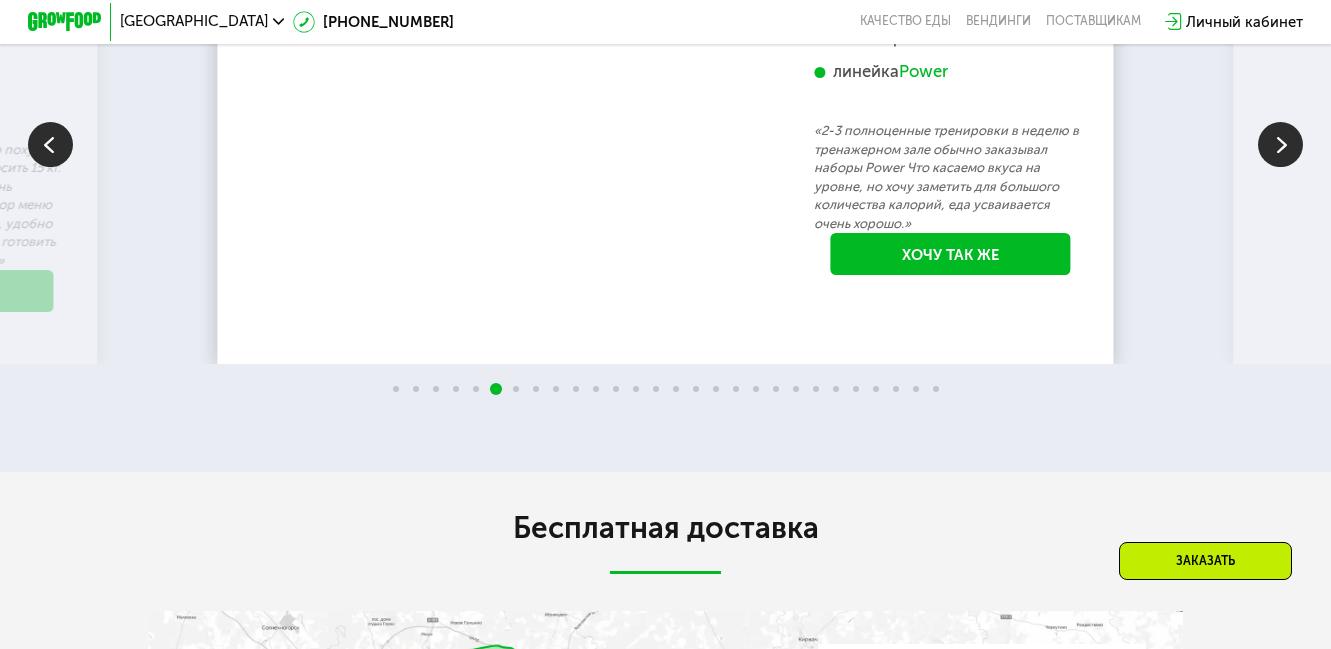 click at bounding box center (1280, 144) 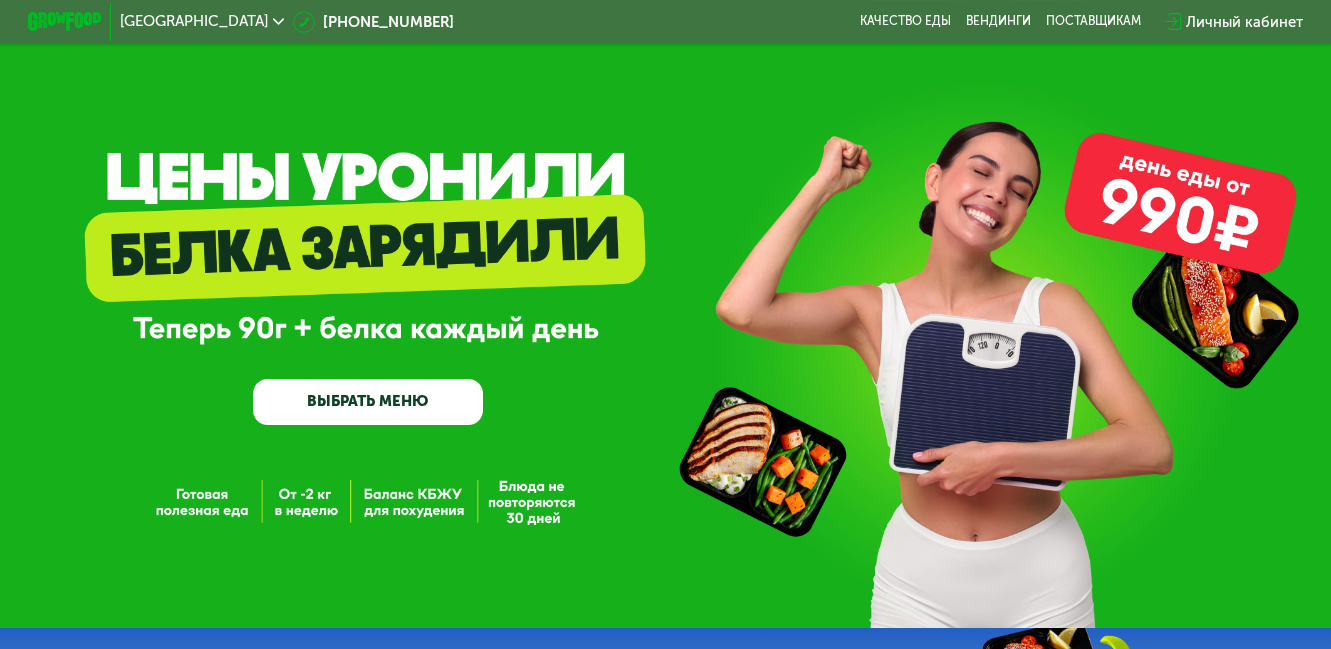scroll, scrollTop: 0, scrollLeft: 0, axis: both 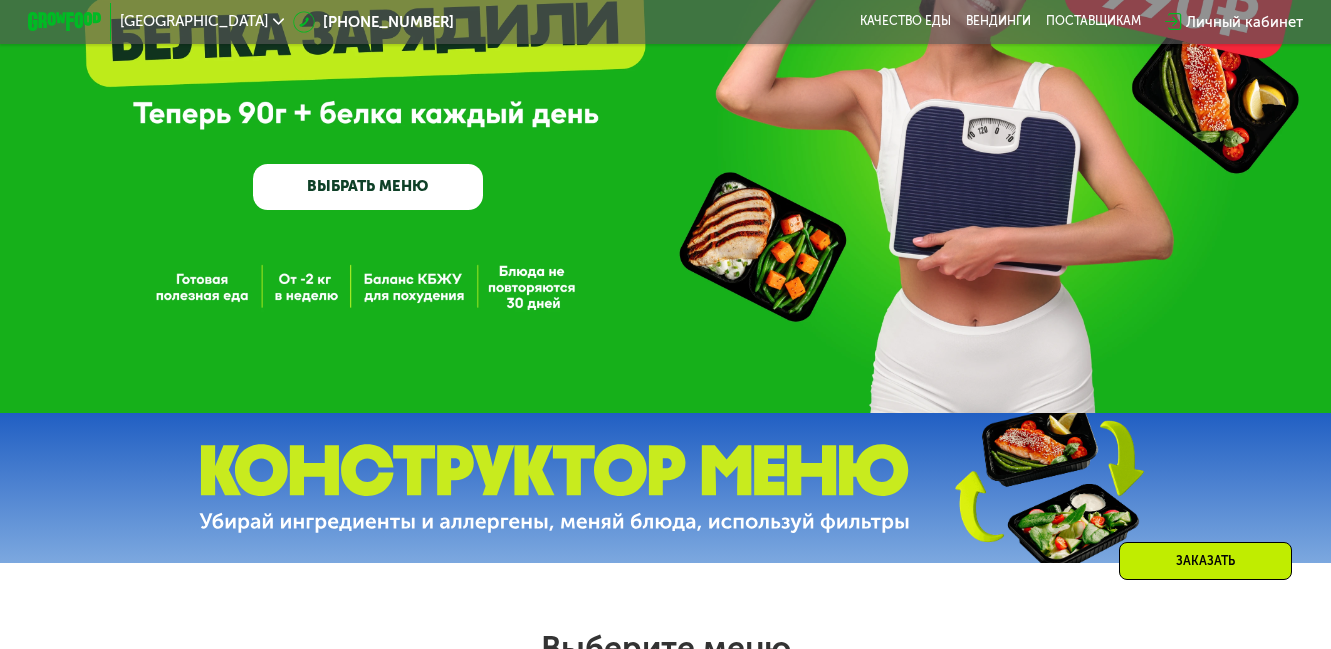 click on "ВЫБРАТЬ МЕНЮ" at bounding box center (368, 187) 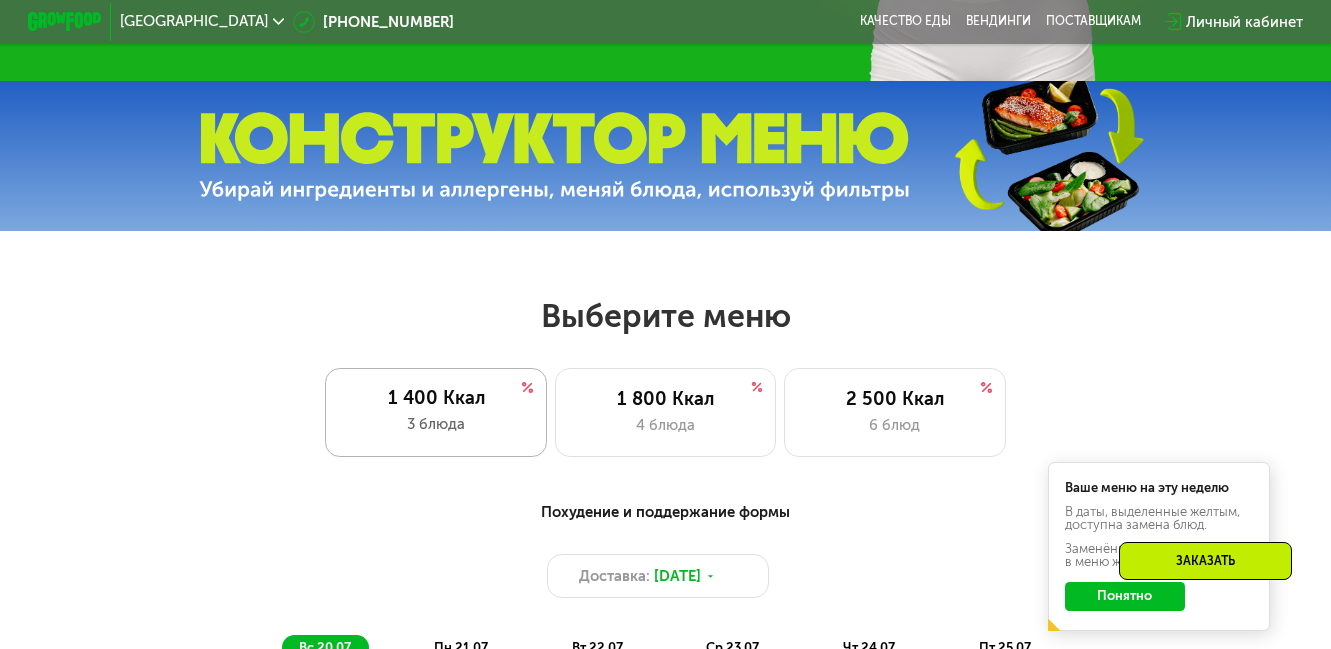 scroll, scrollTop: 544, scrollLeft: 0, axis: vertical 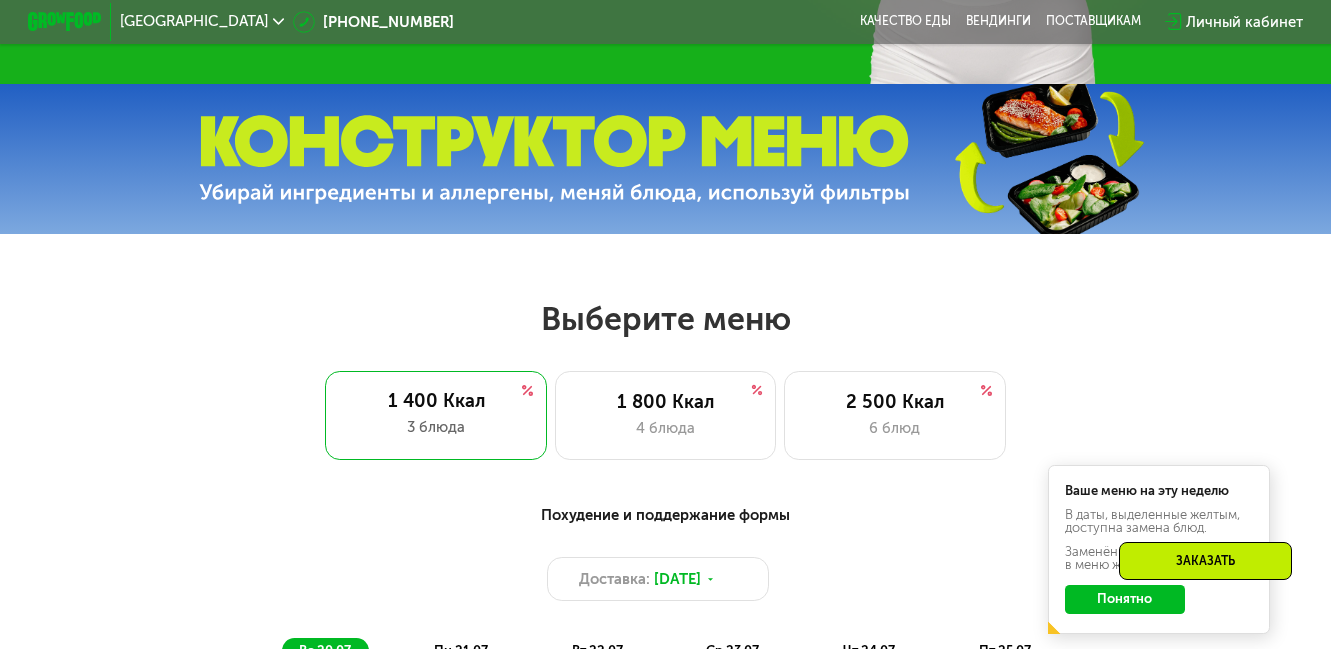 click at bounding box center [554, 159] 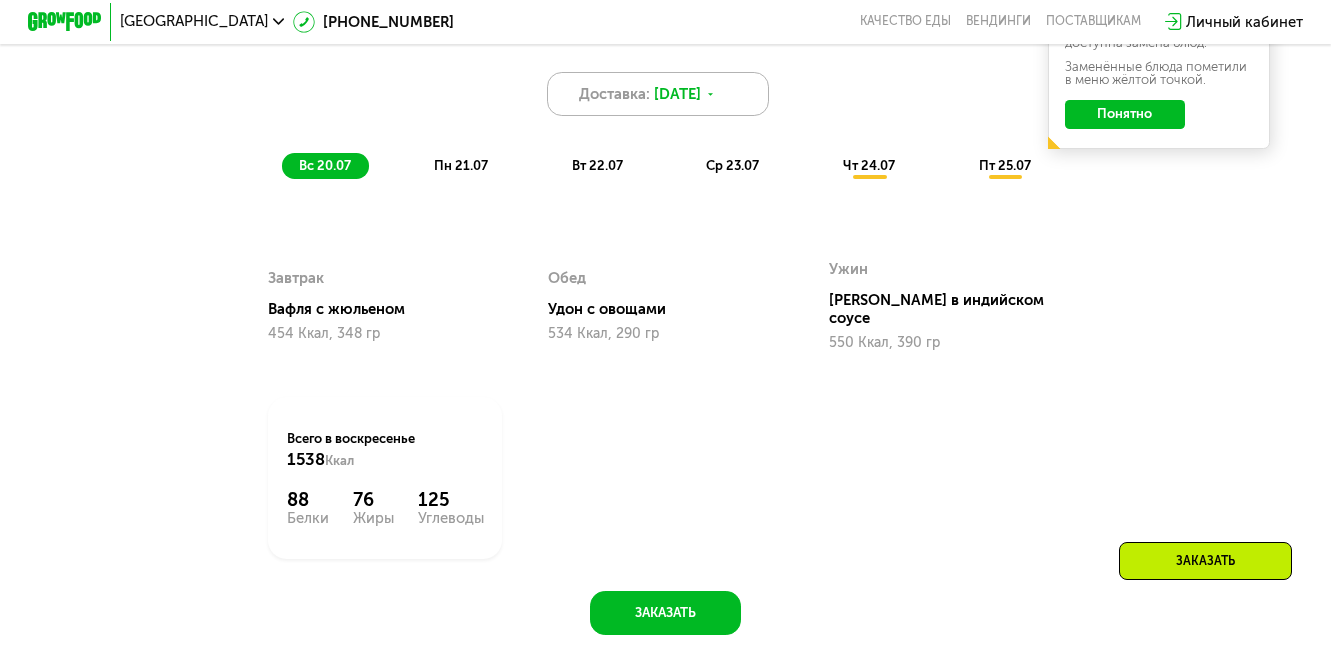 scroll, scrollTop: 1032, scrollLeft: 0, axis: vertical 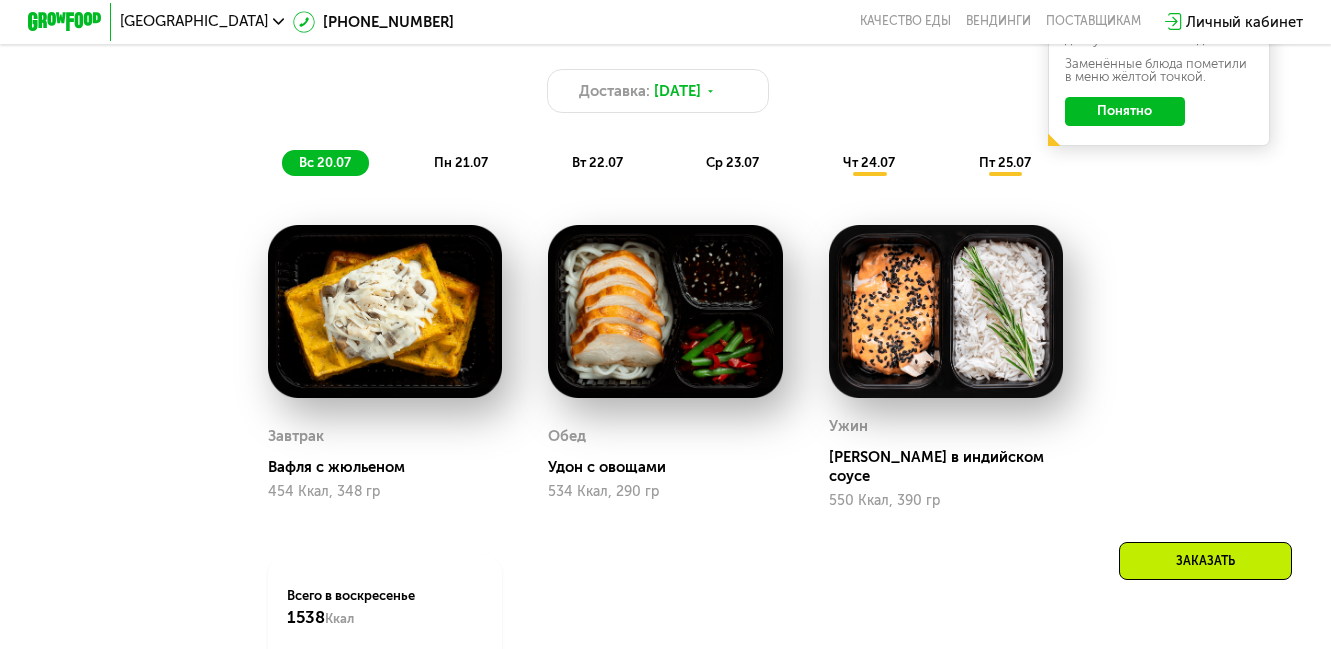 click on "пн 21.07" at bounding box center [461, 162] 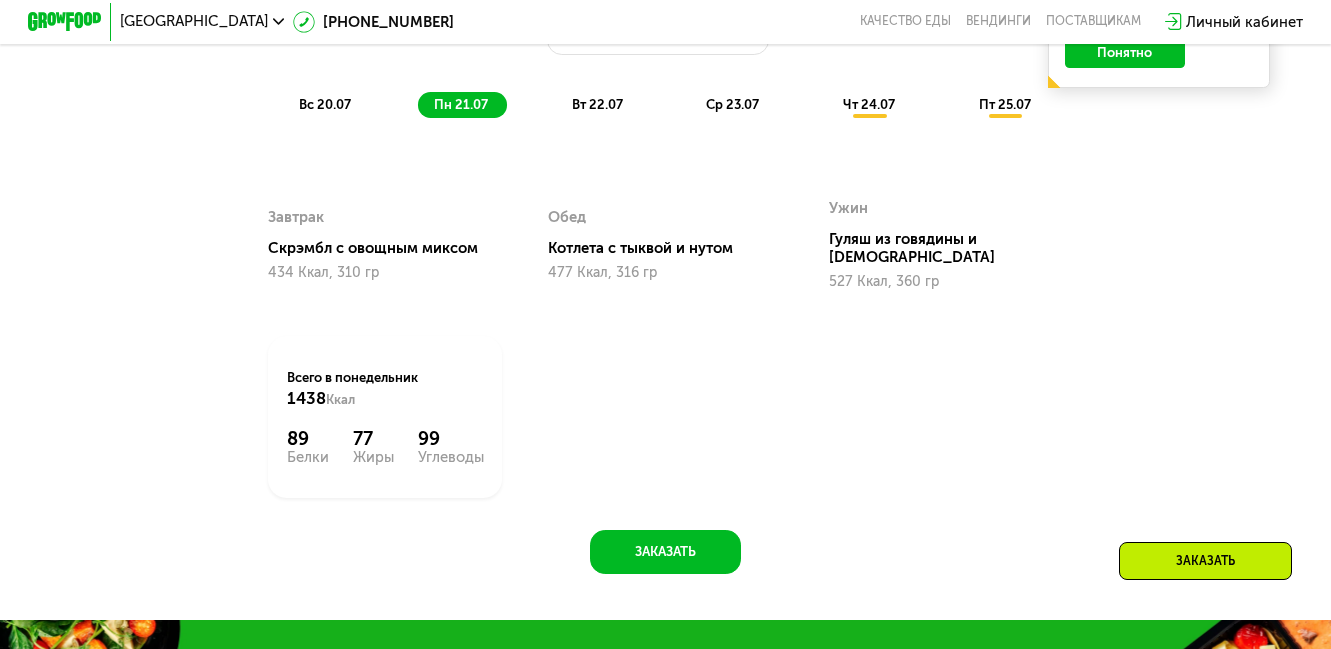 scroll, scrollTop: 1116, scrollLeft: 0, axis: vertical 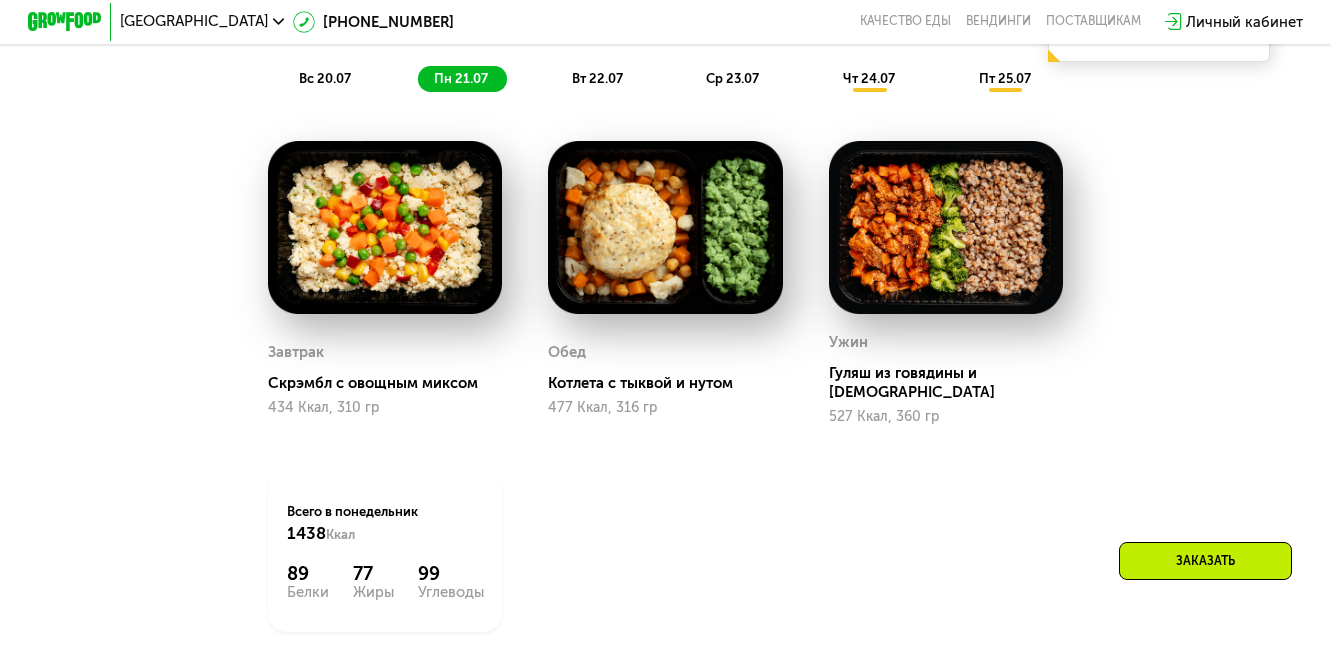 click on "вт 22.07" at bounding box center [597, 78] 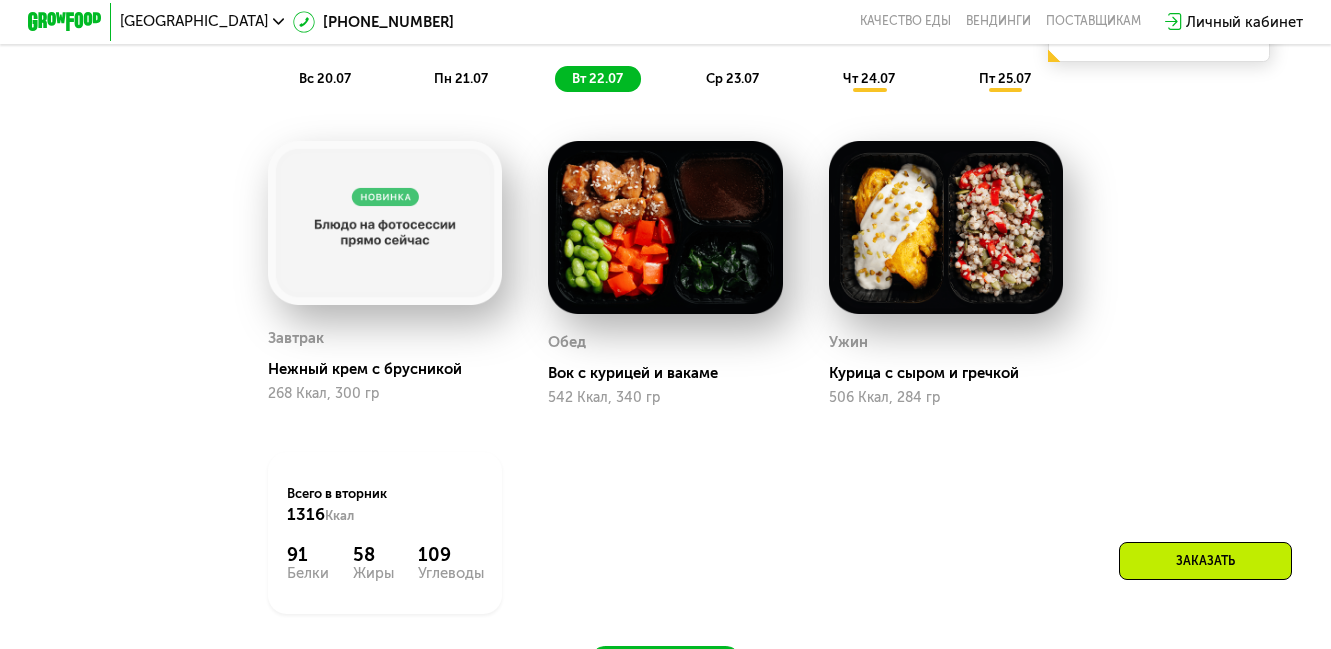 click on "ср 23.07" at bounding box center [732, 78] 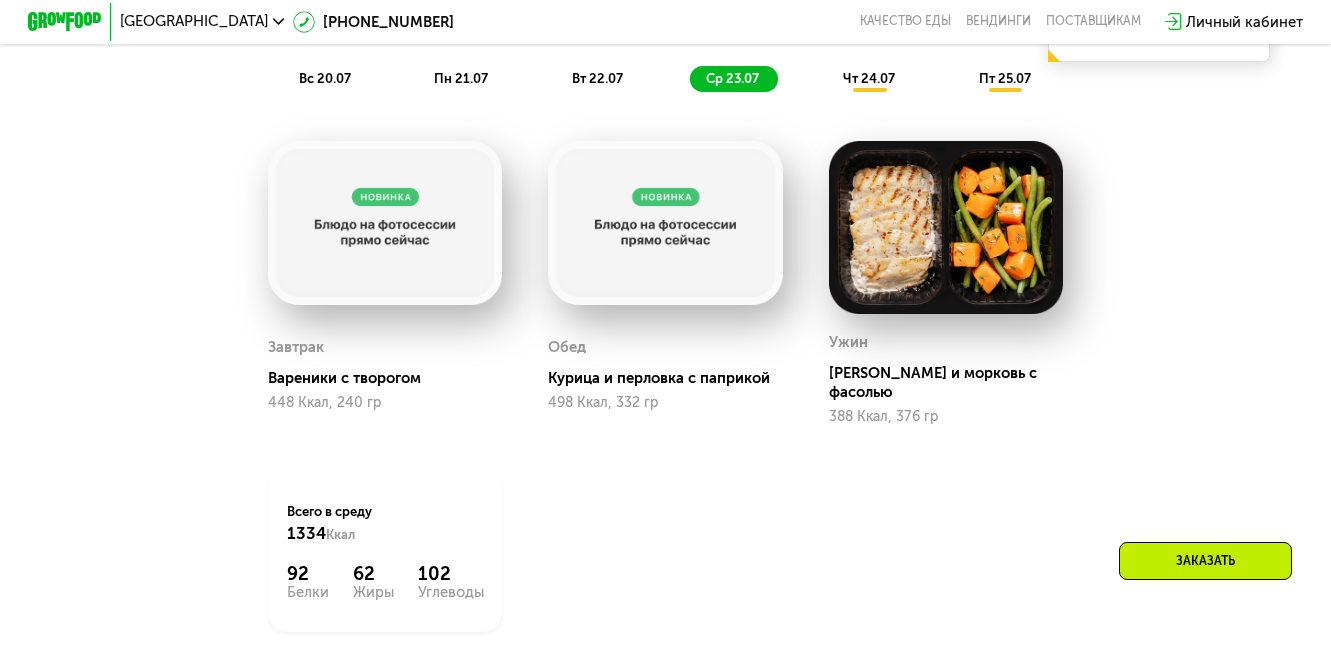 click on "чт 24.07" at bounding box center (869, 78) 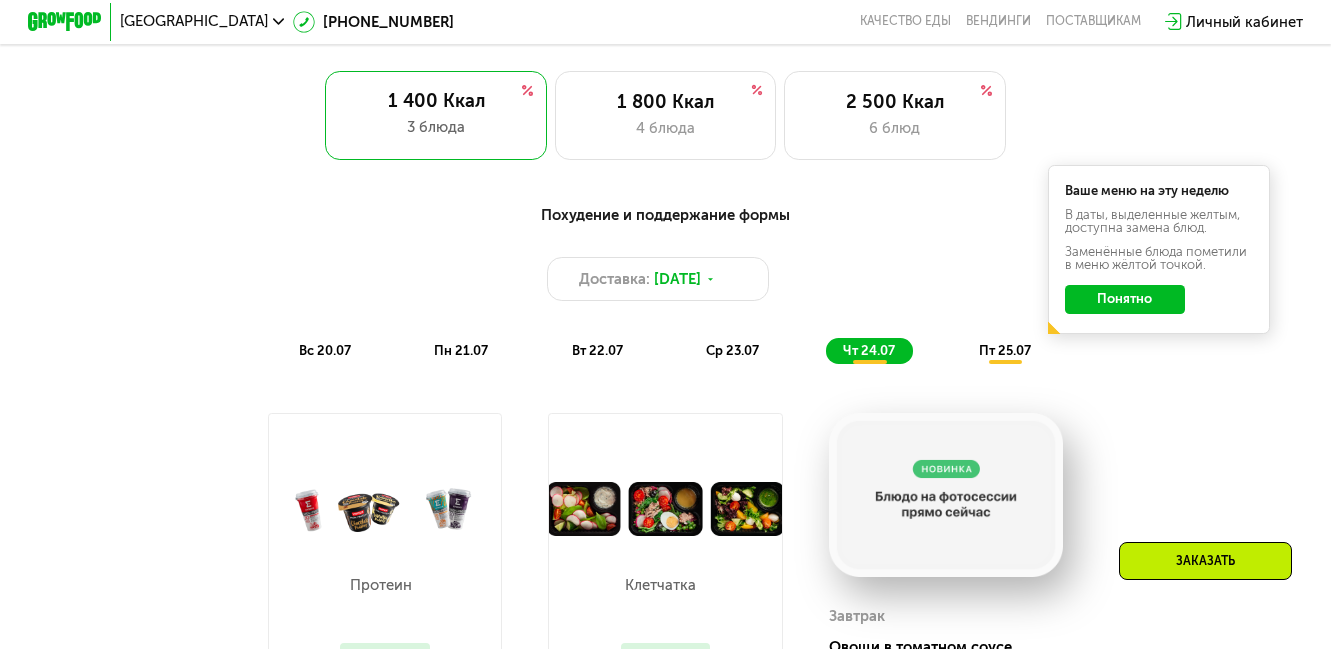 scroll, scrollTop: 844, scrollLeft: 0, axis: vertical 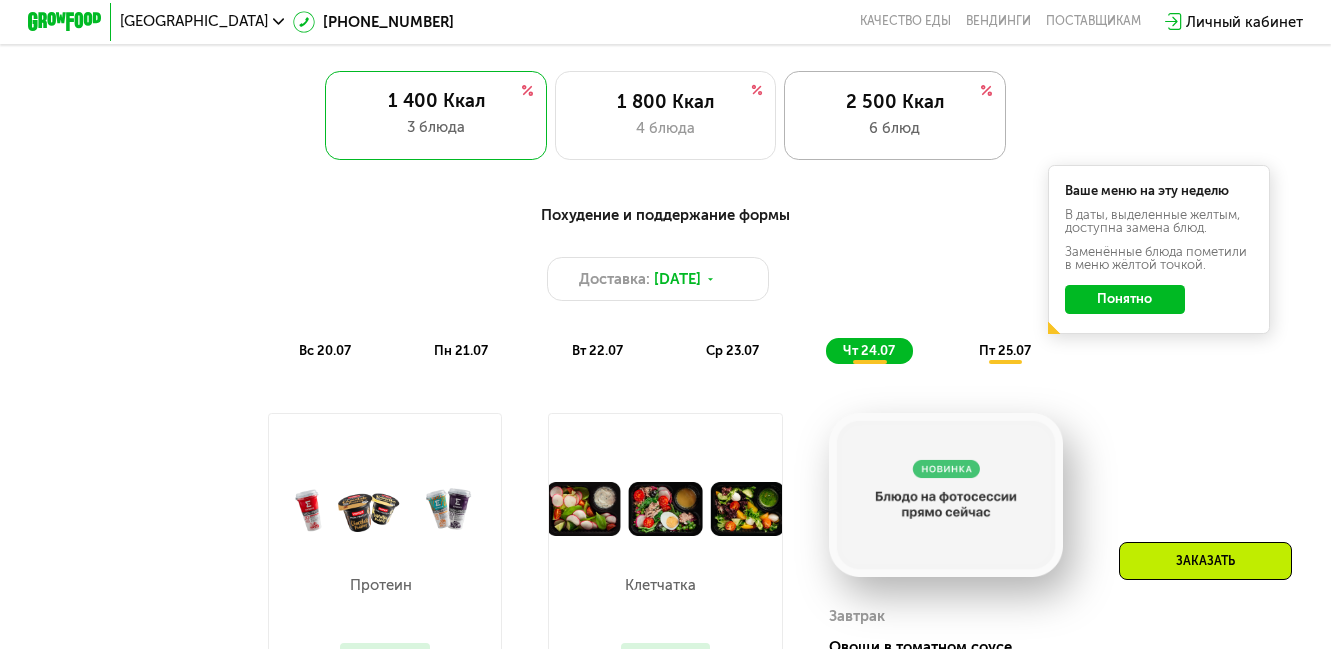 click on "6 блюд" at bounding box center [894, 128] 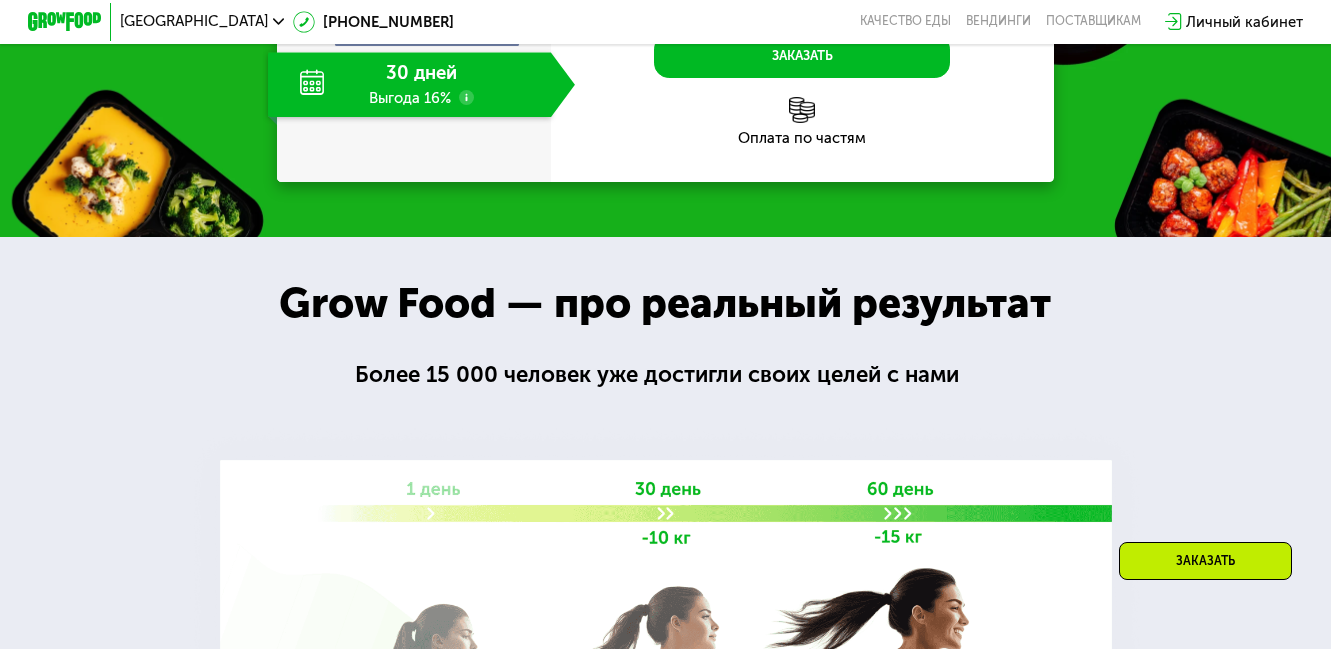 scroll, scrollTop: 2565, scrollLeft: 0, axis: vertical 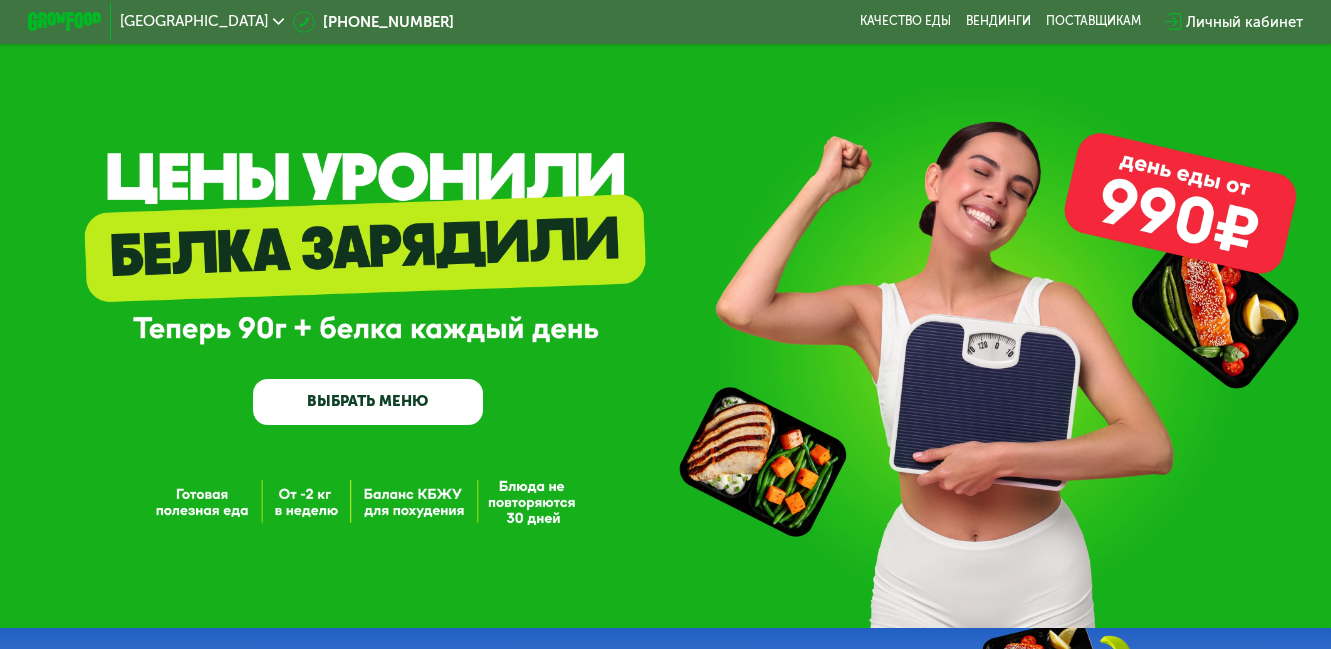 click on "ВЫБРАТЬ МЕНЮ" at bounding box center (368, 402) 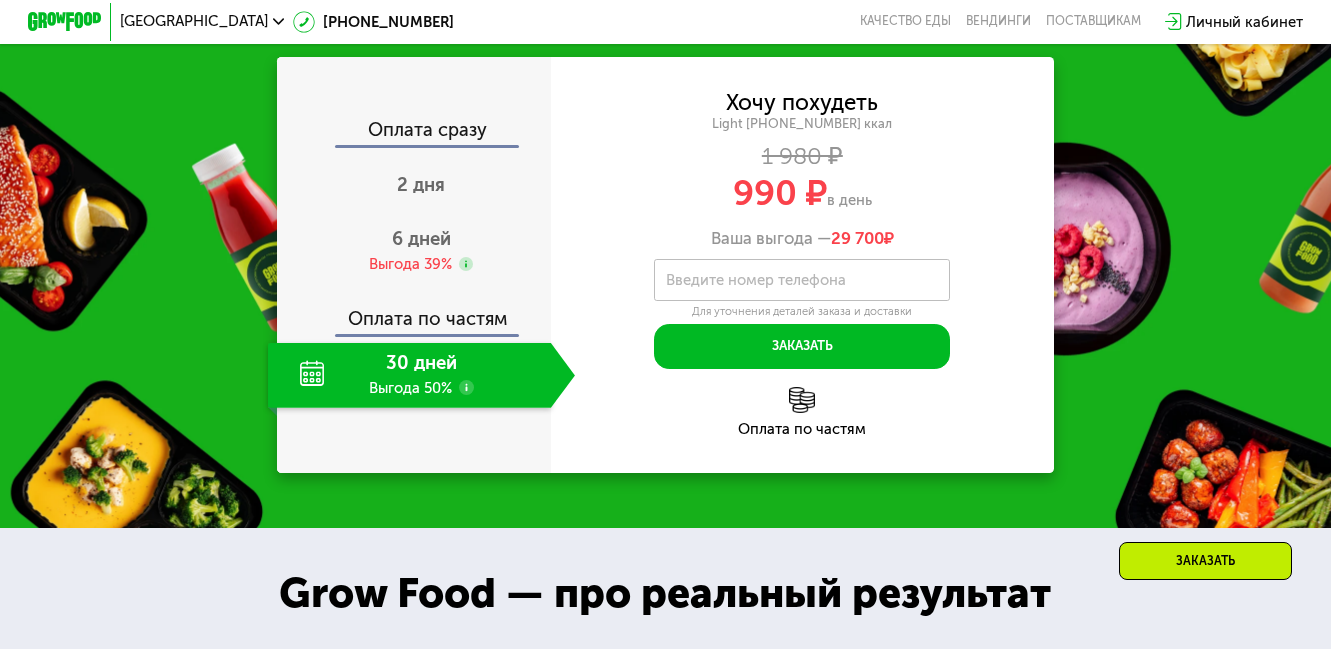 scroll, scrollTop: 1791, scrollLeft: 0, axis: vertical 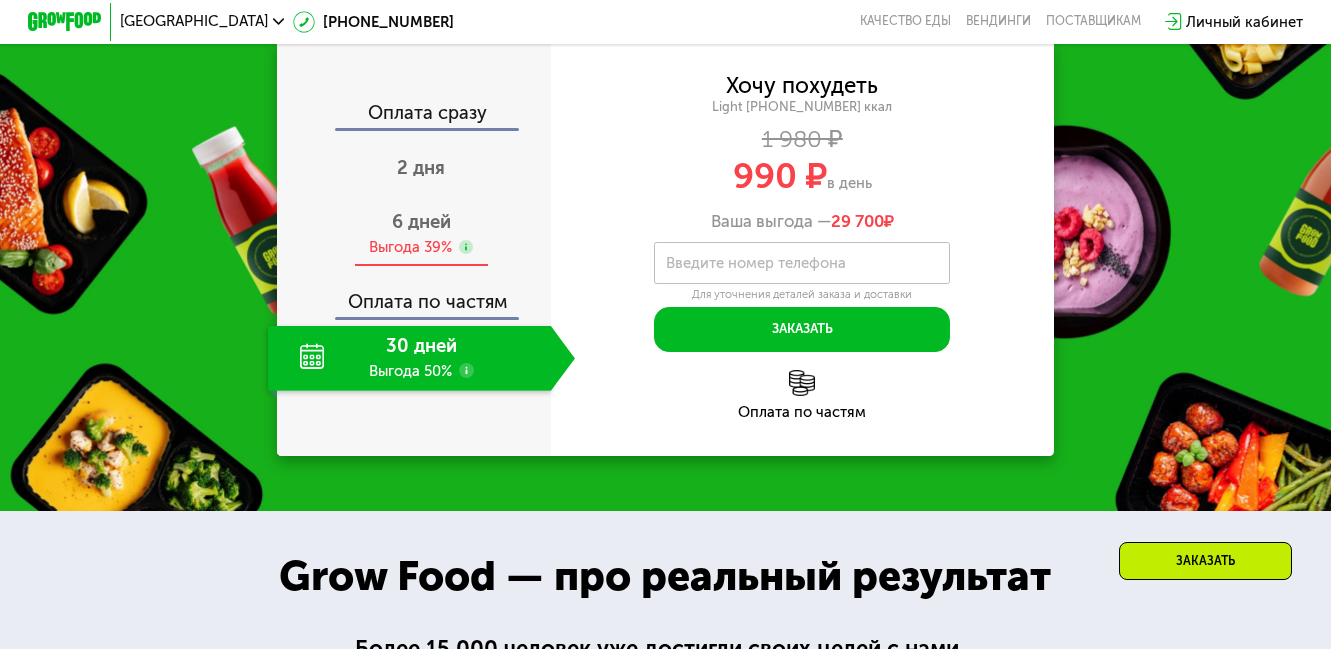 click on "6 дней" at bounding box center (421, 222) 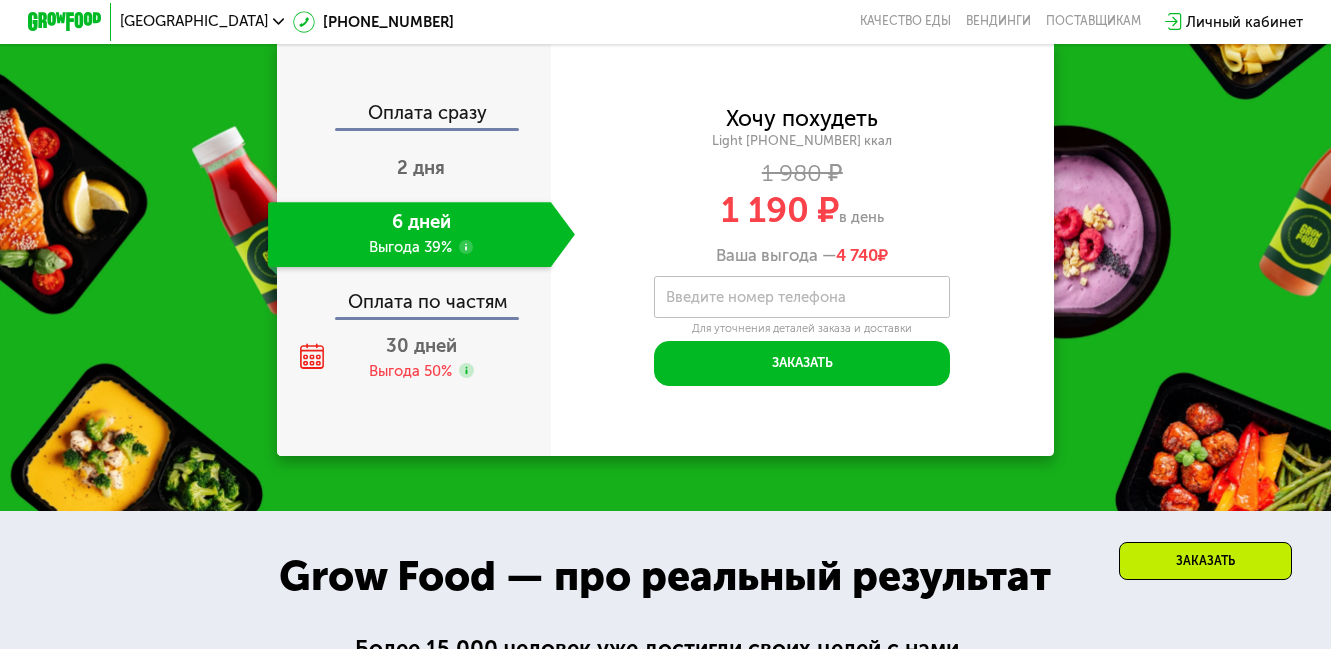 click 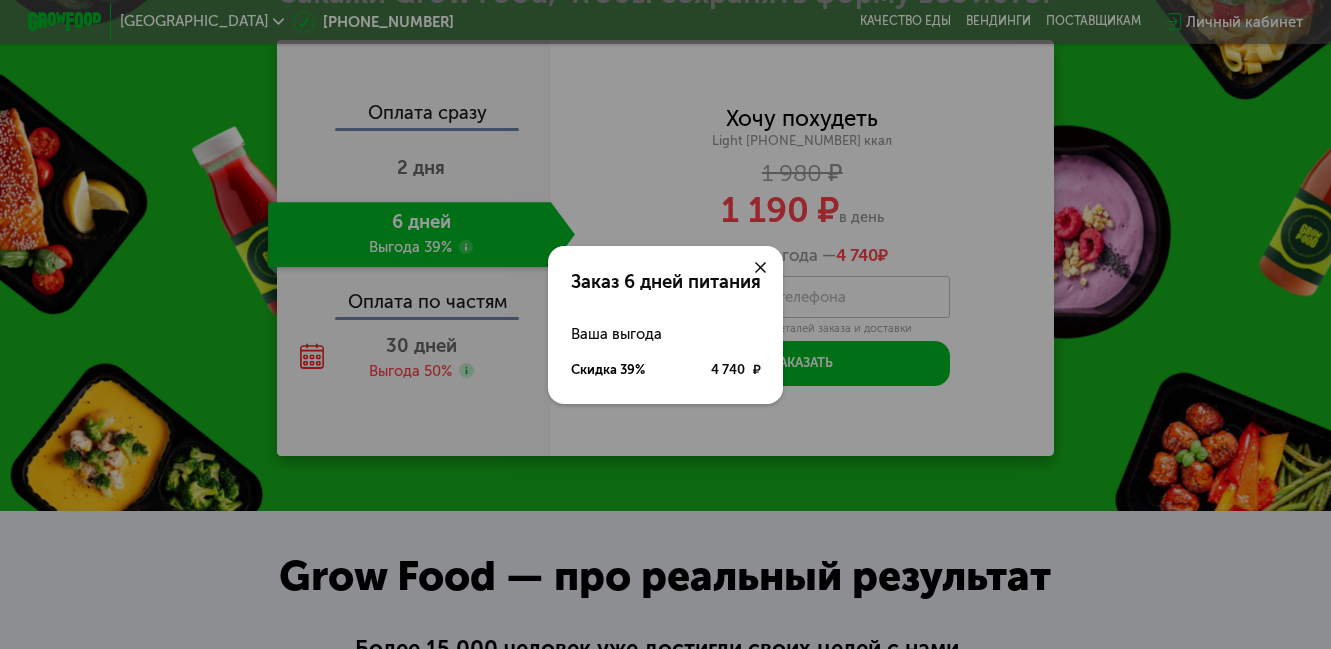 scroll, scrollTop: 0, scrollLeft: 0, axis: both 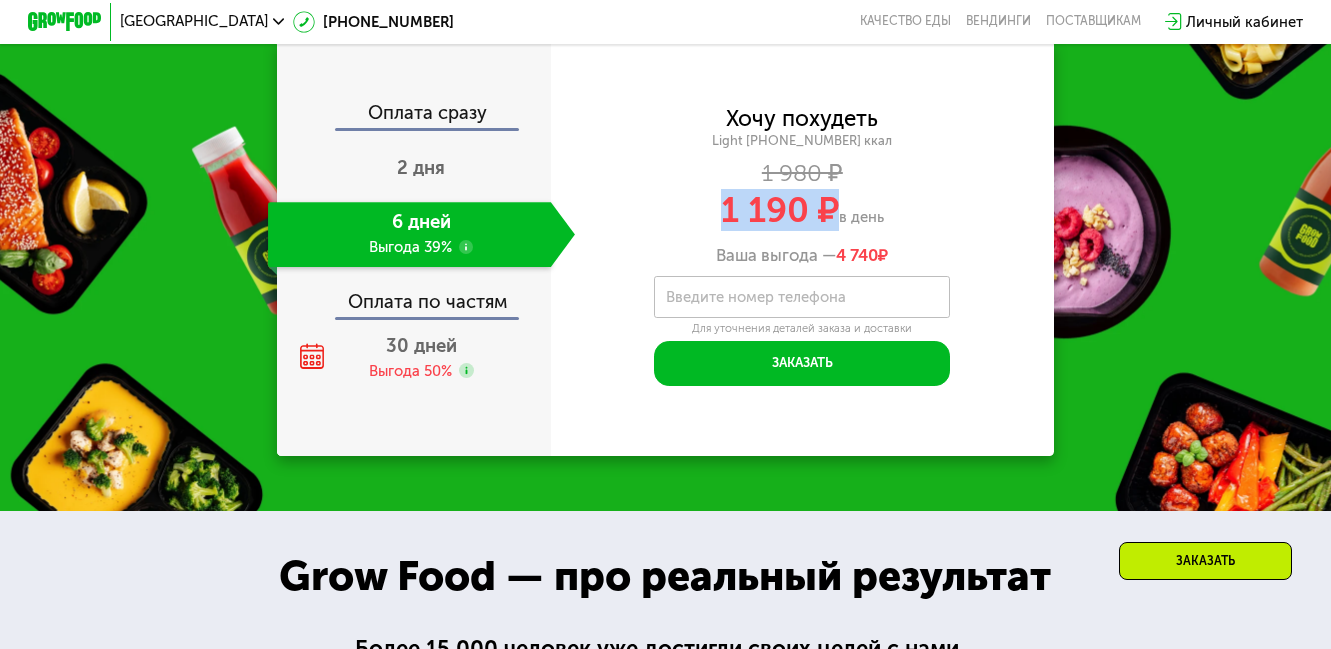 drag, startPoint x: 723, startPoint y: 345, endPoint x: 836, endPoint y: 346, distance: 113.004425 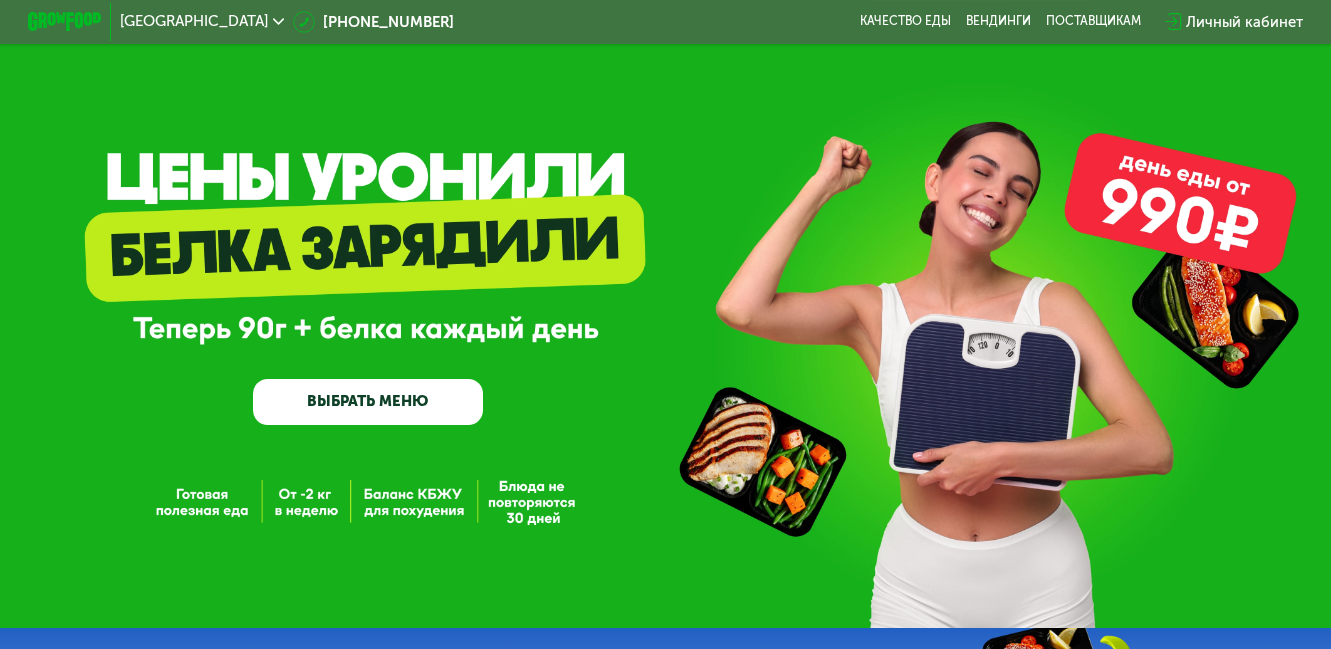 scroll, scrollTop: 0, scrollLeft: 0, axis: both 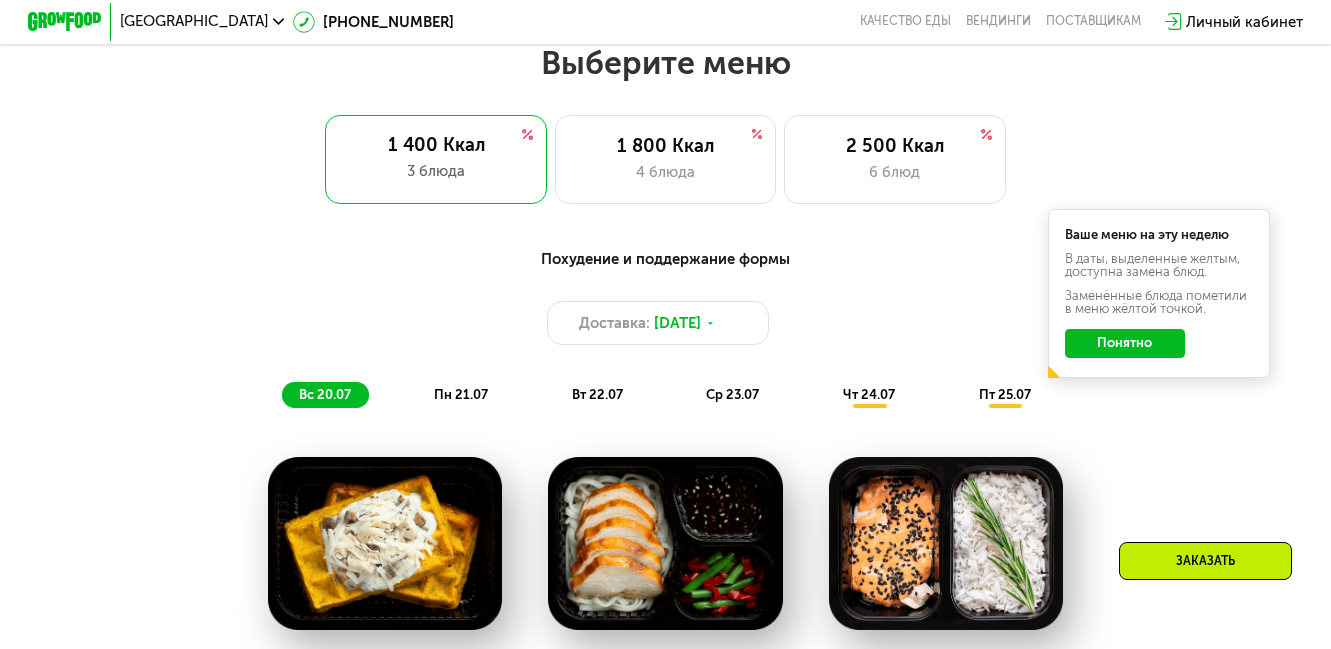 click on "Понятно" 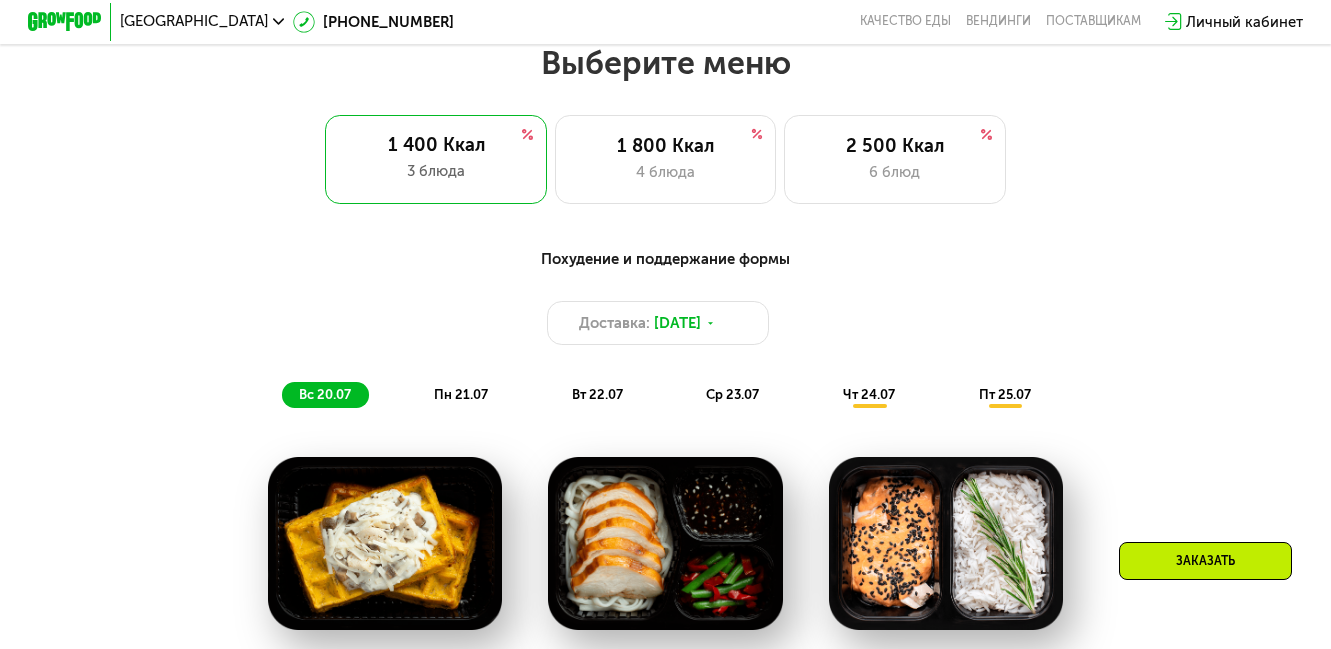 click on "Заказать" at bounding box center [1205, 561] 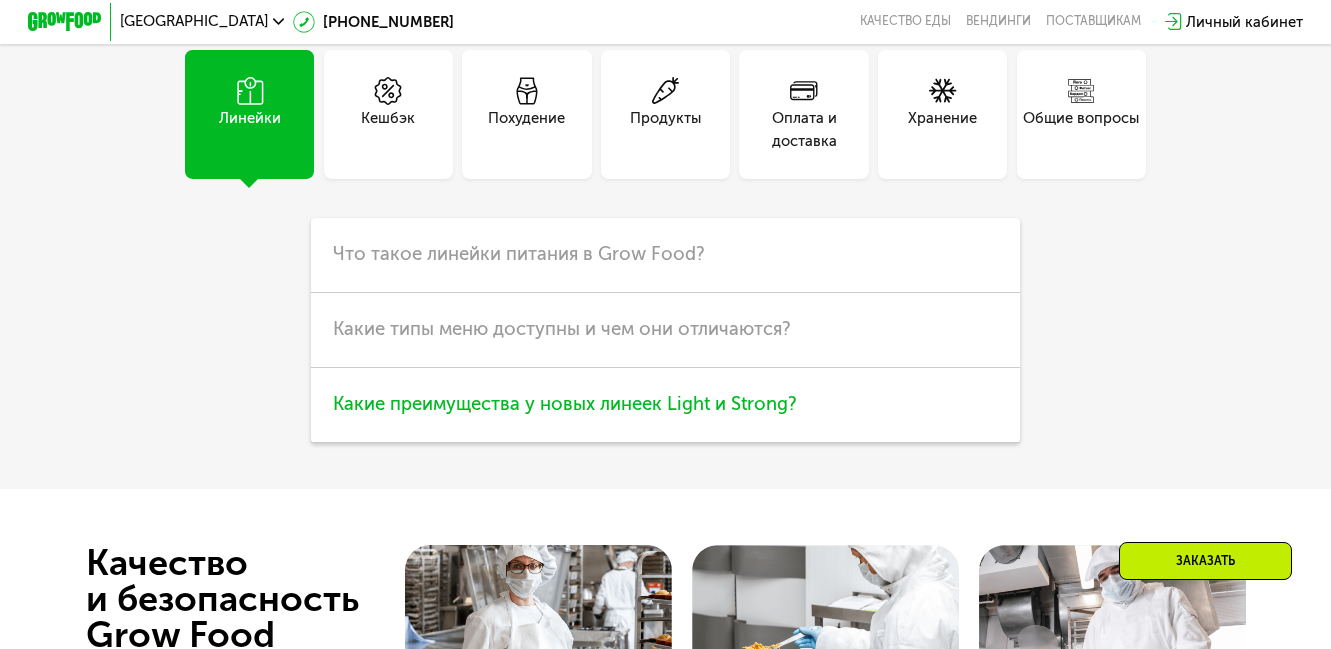 scroll, scrollTop: 4595, scrollLeft: 0, axis: vertical 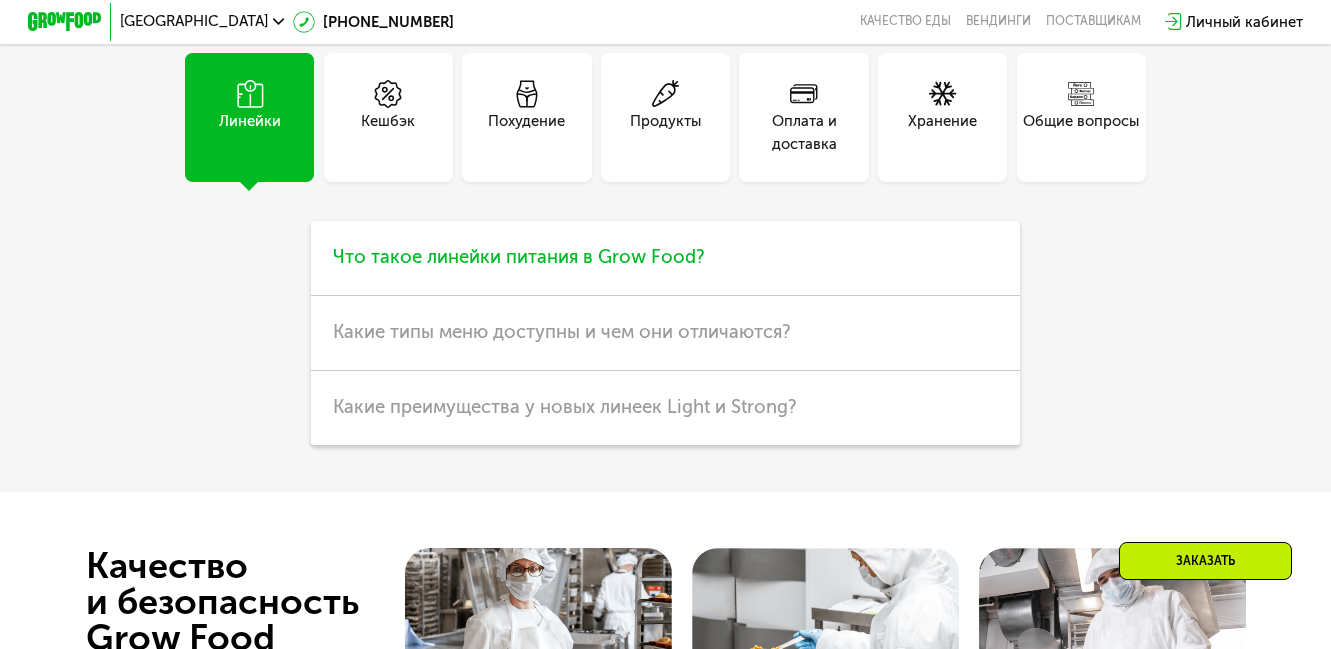 click on "Что такое линейки питания в Grow Food?" at bounding box center [519, 257] 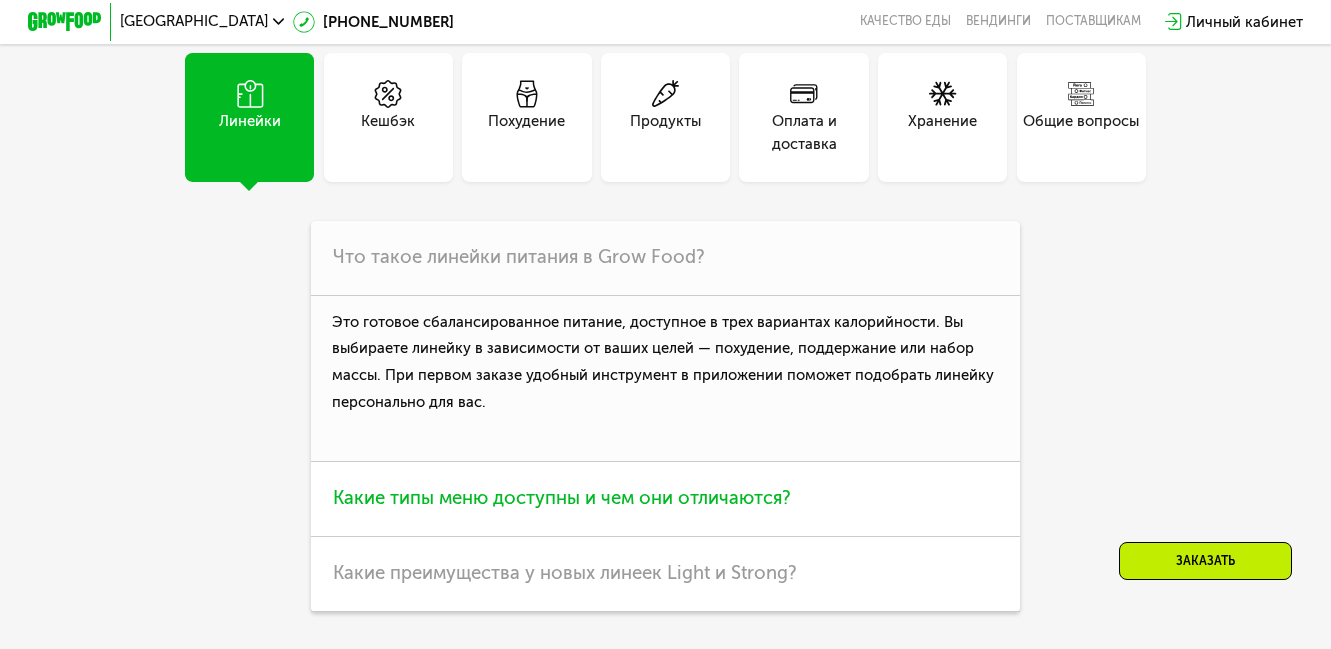 click on "Какие типы меню доступны и чем они отличаются?" at bounding box center (562, 498) 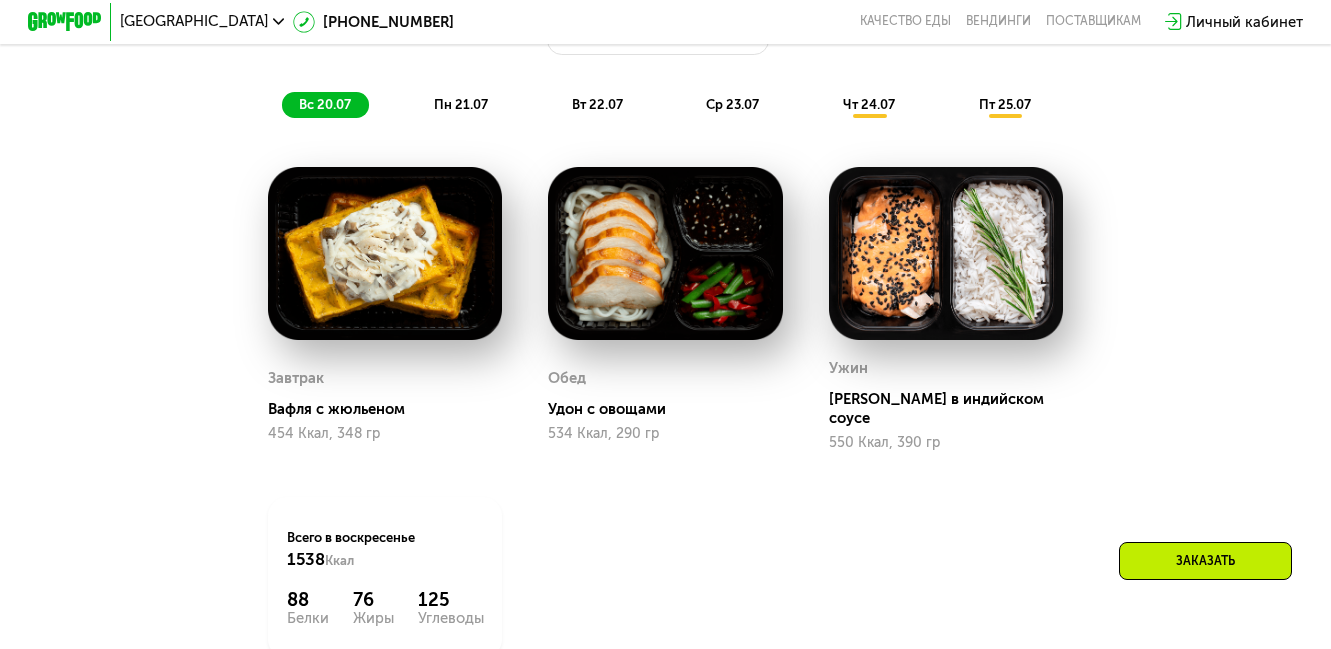 scroll, scrollTop: 1095, scrollLeft: 0, axis: vertical 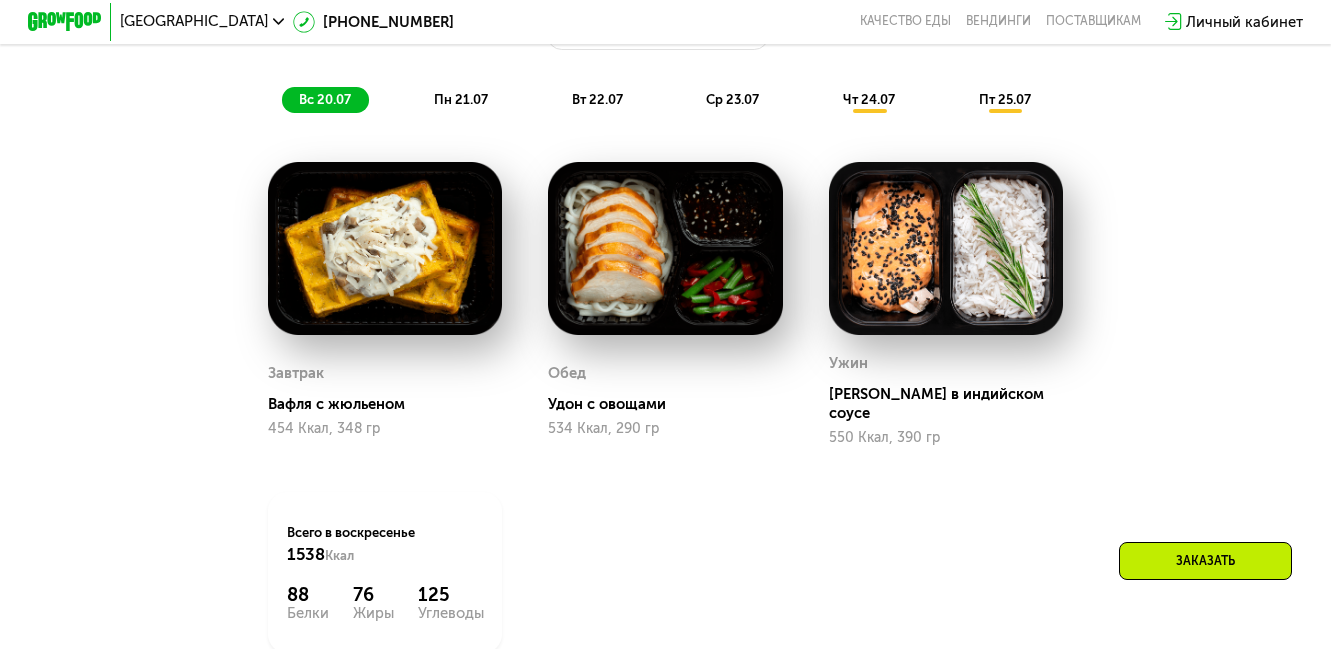 click on "пн 21.07" at bounding box center [461, 99] 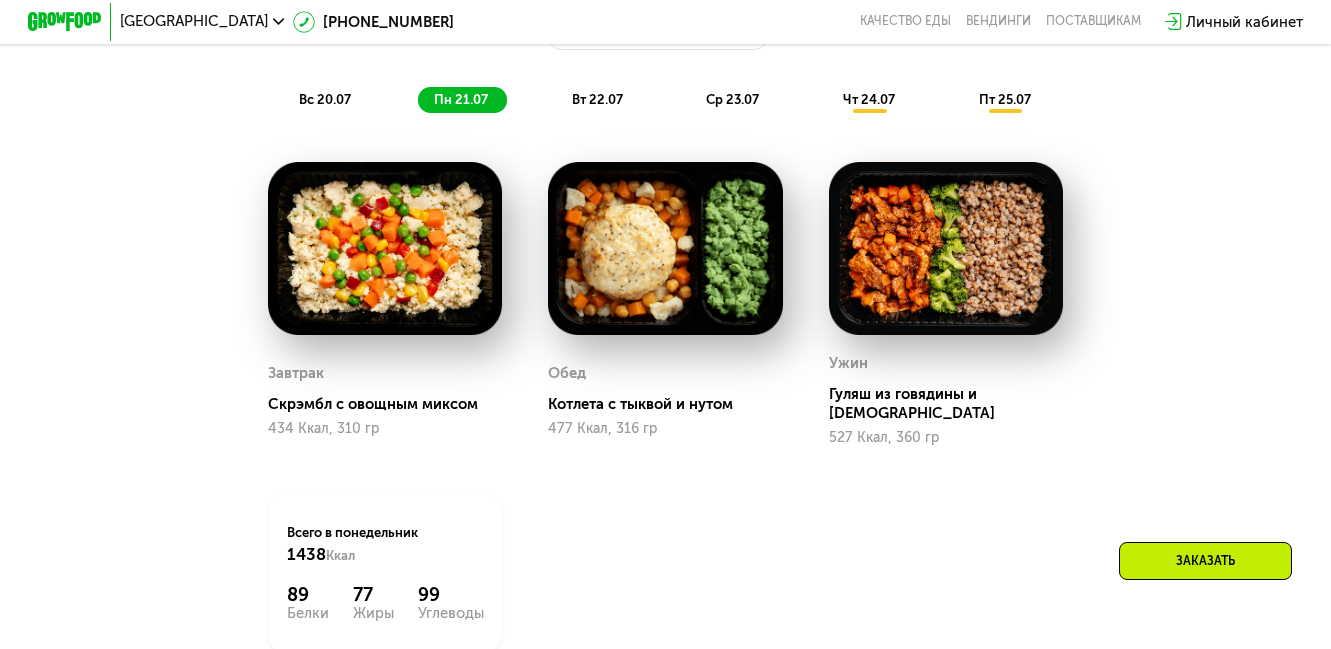 click on "вт 22.07" at bounding box center (597, 99) 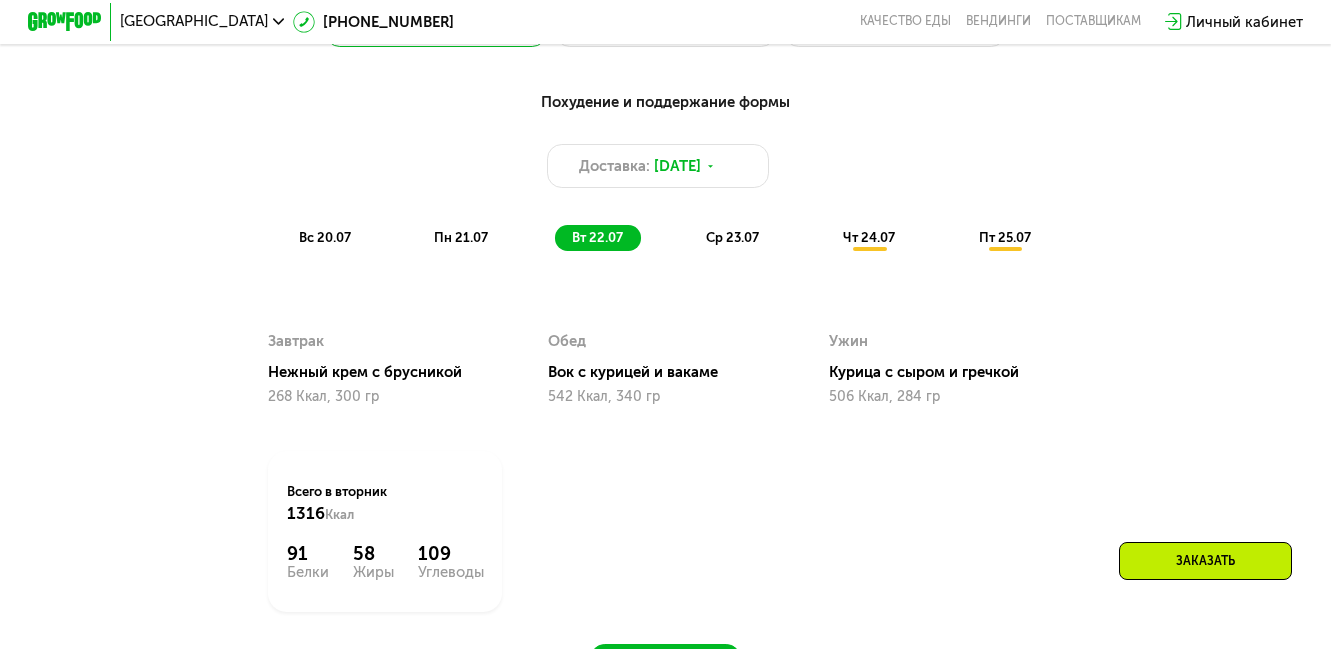 scroll, scrollTop: 956, scrollLeft: 0, axis: vertical 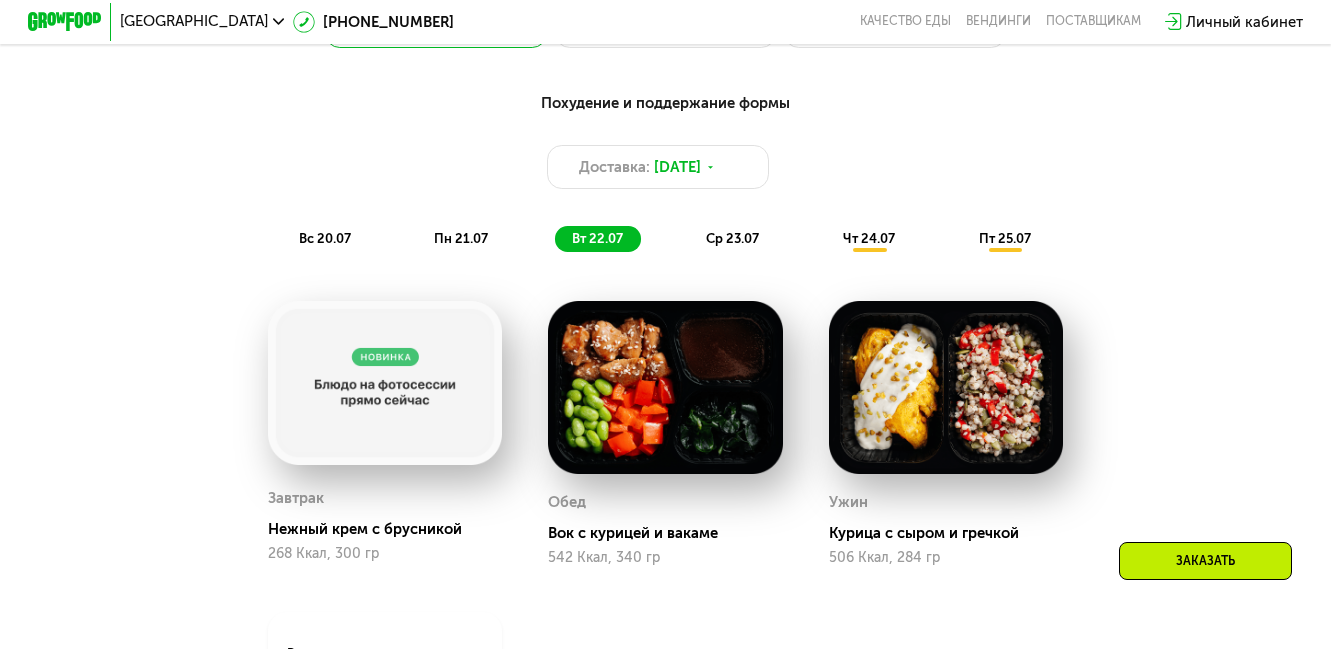click on "ср 23.07" at bounding box center (732, 238) 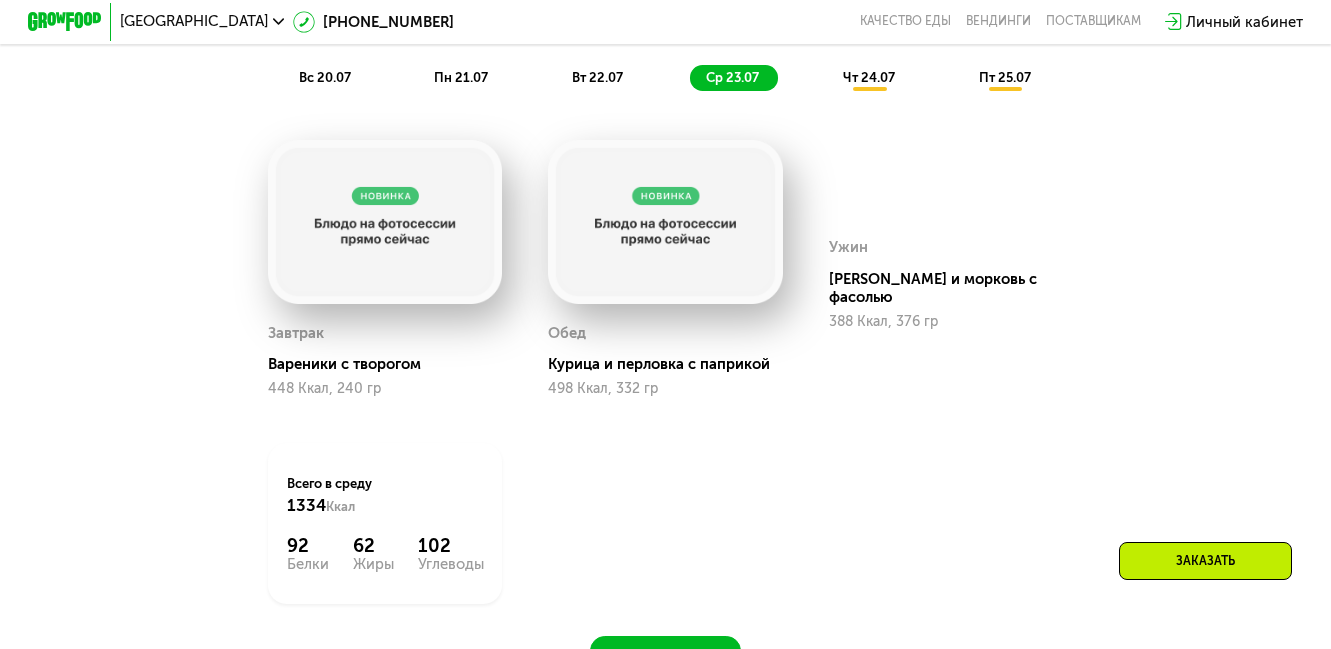 scroll, scrollTop: 1116, scrollLeft: 0, axis: vertical 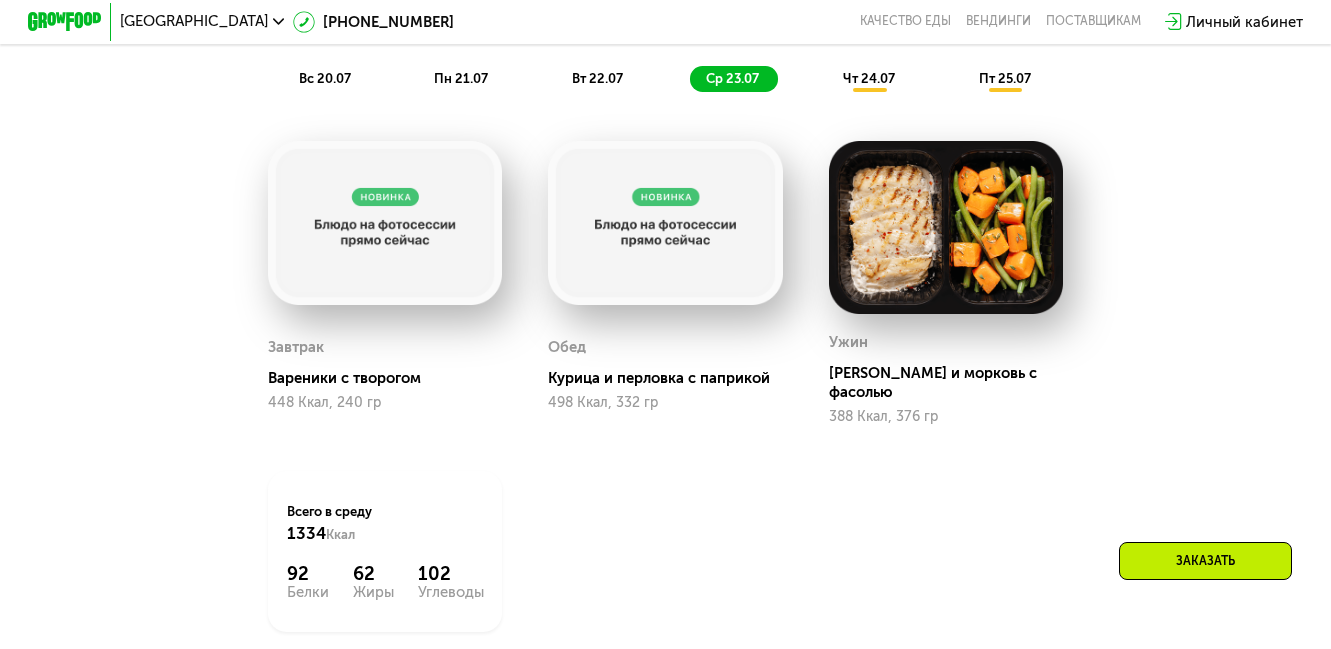 click on "чт 24.07" at bounding box center (869, 78) 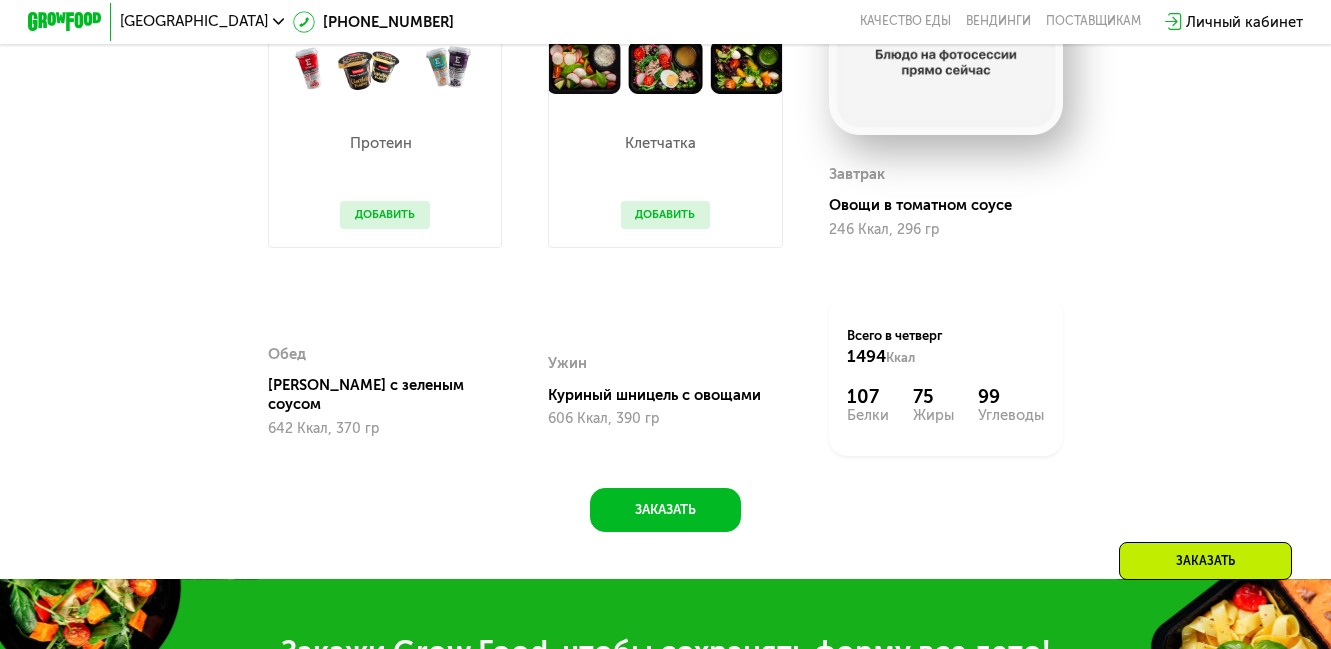 scroll, scrollTop: 1290, scrollLeft: 0, axis: vertical 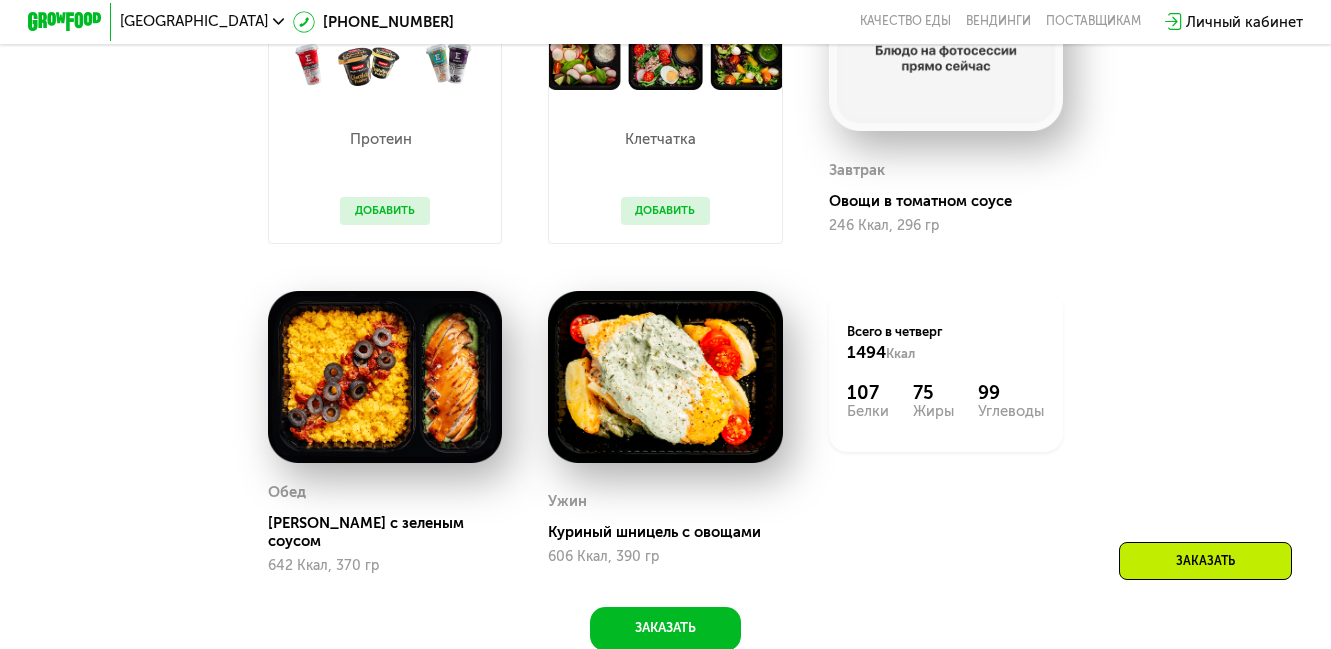 click on "Добавить" at bounding box center (385, 211) 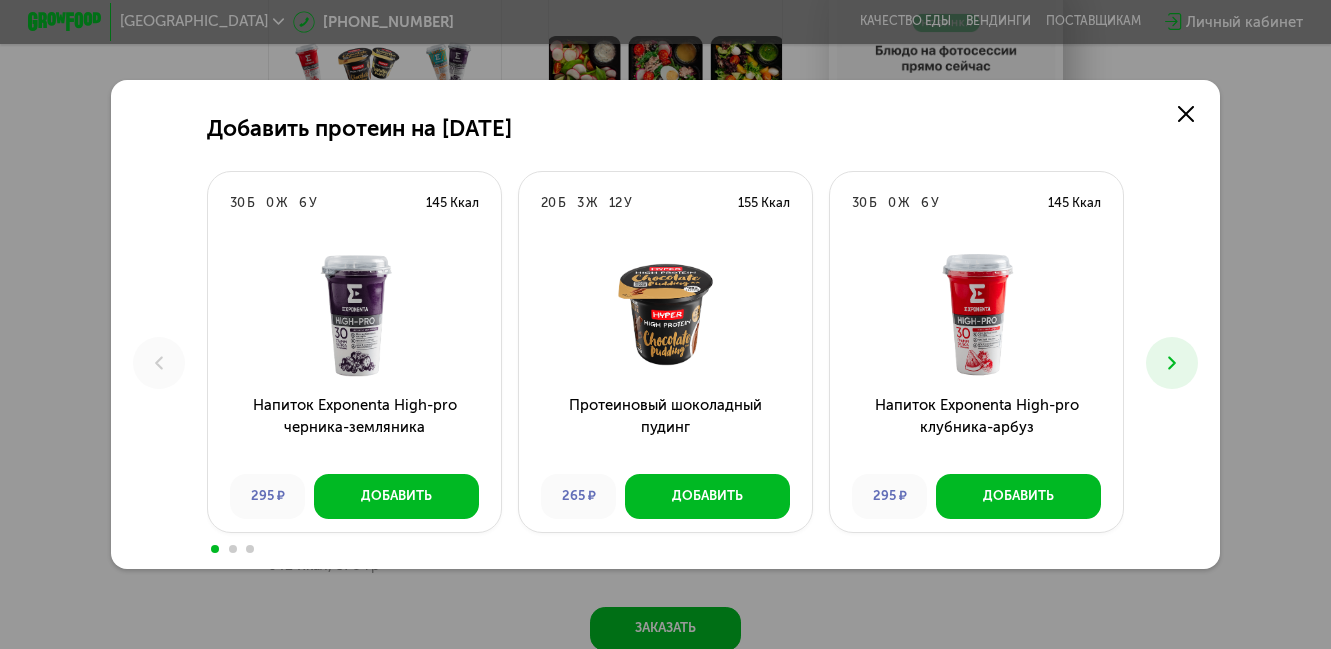 scroll, scrollTop: 0, scrollLeft: 0, axis: both 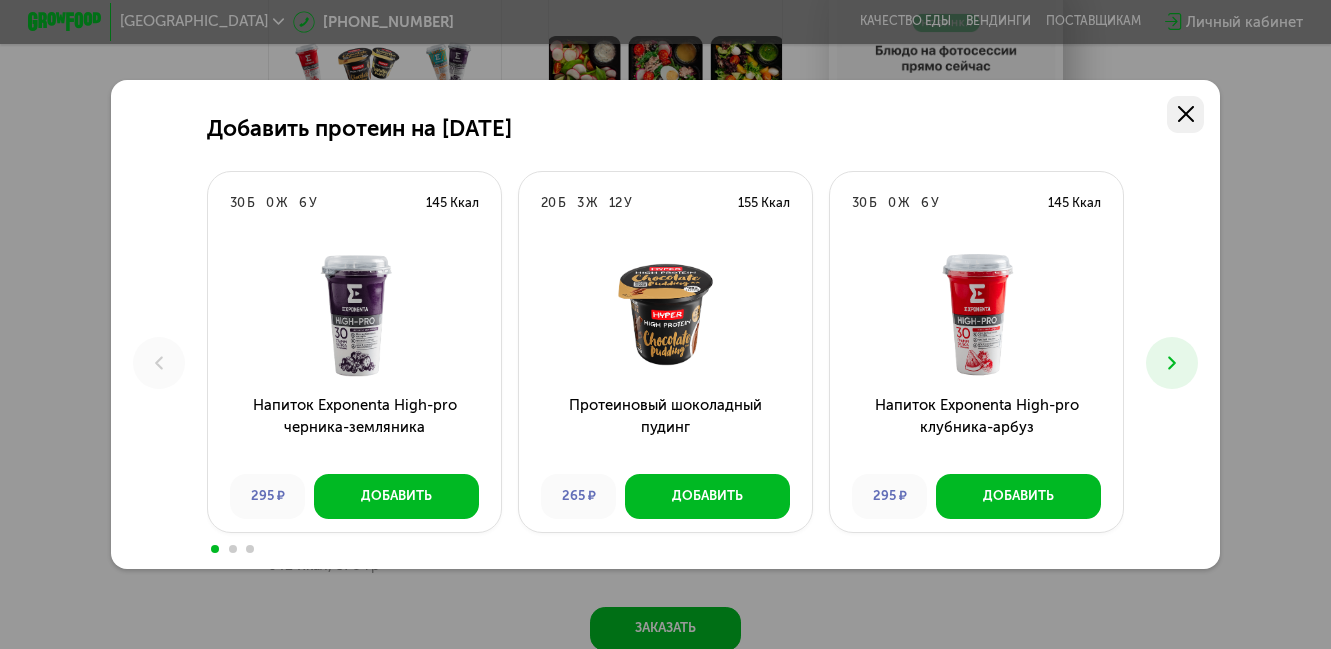 click 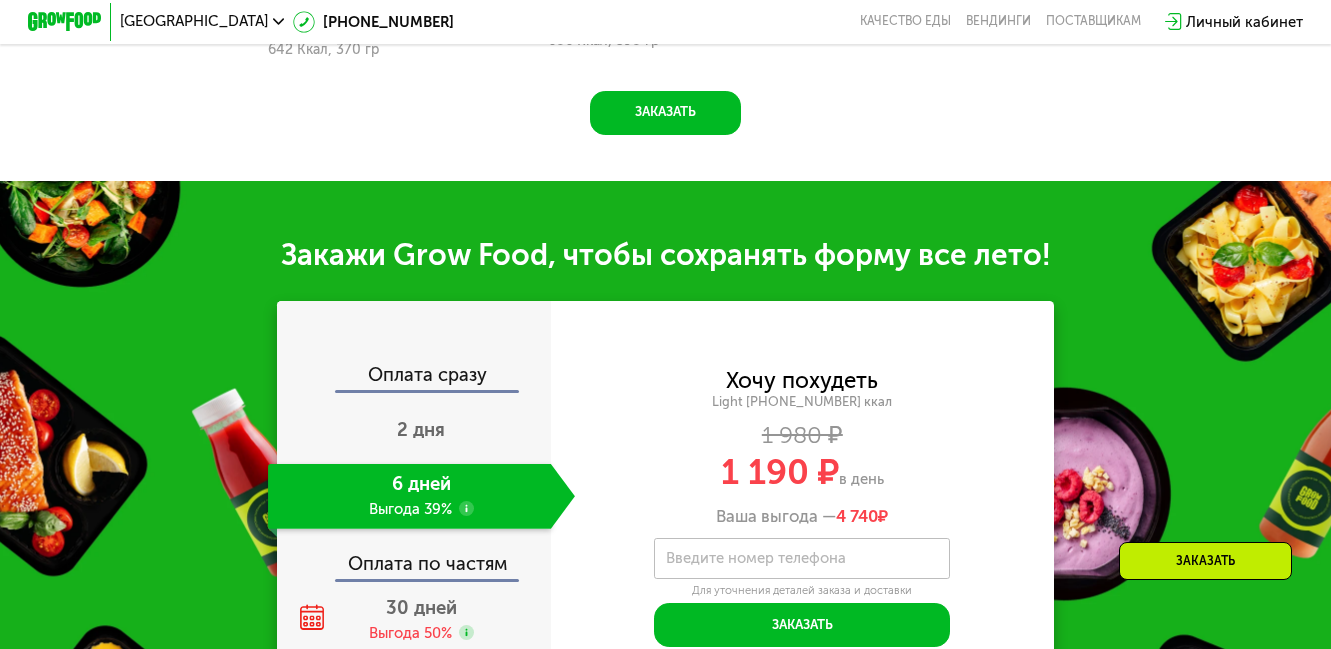 scroll, scrollTop: 1889, scrollLeft: 0, axis: vertical 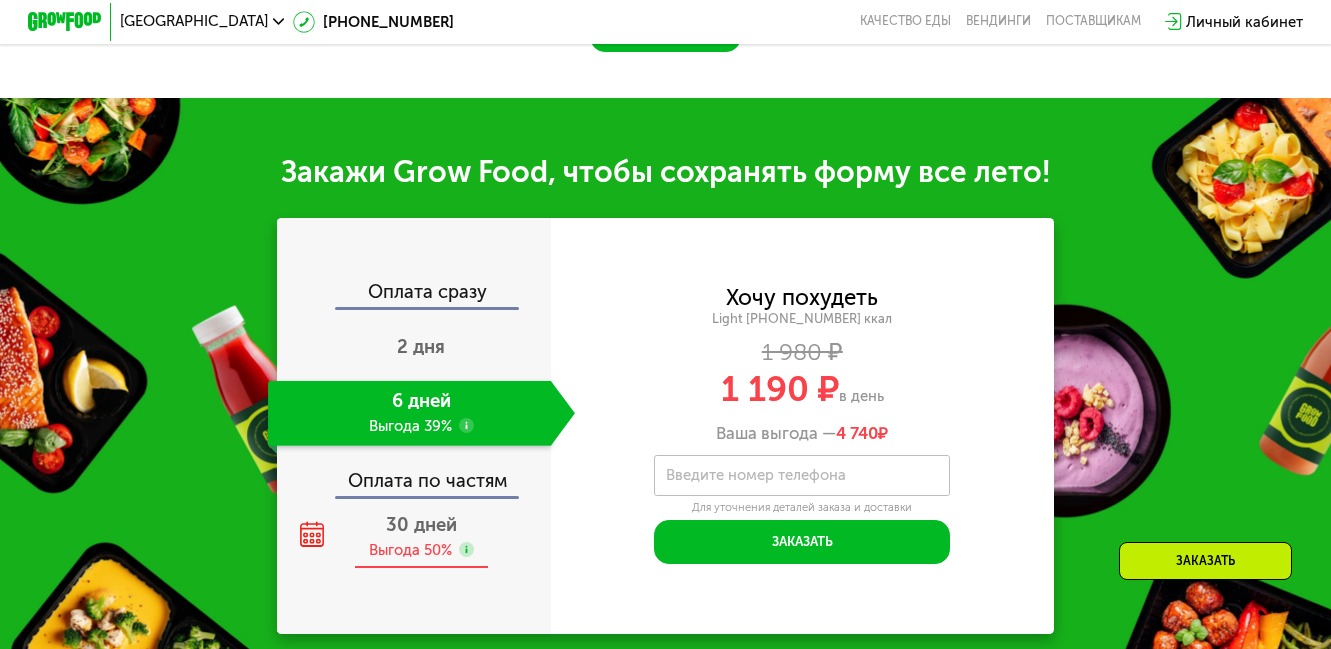 click 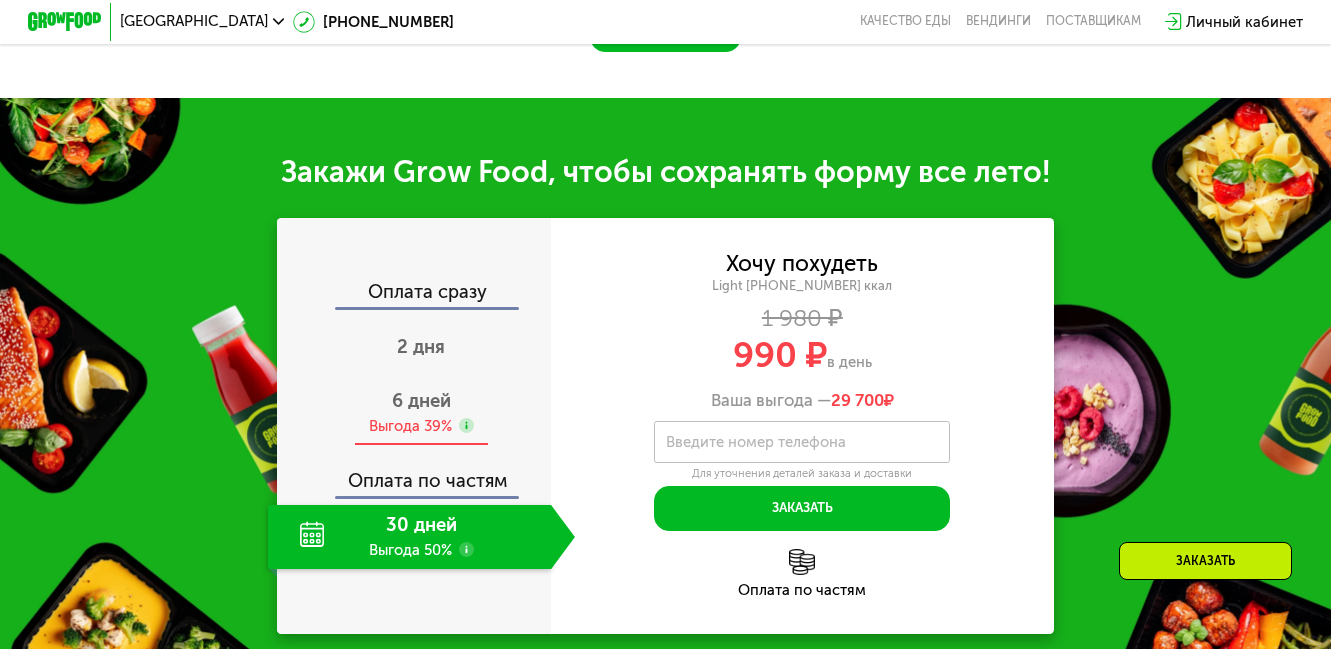 click on "6 дней" at bounding box center (421, 401) 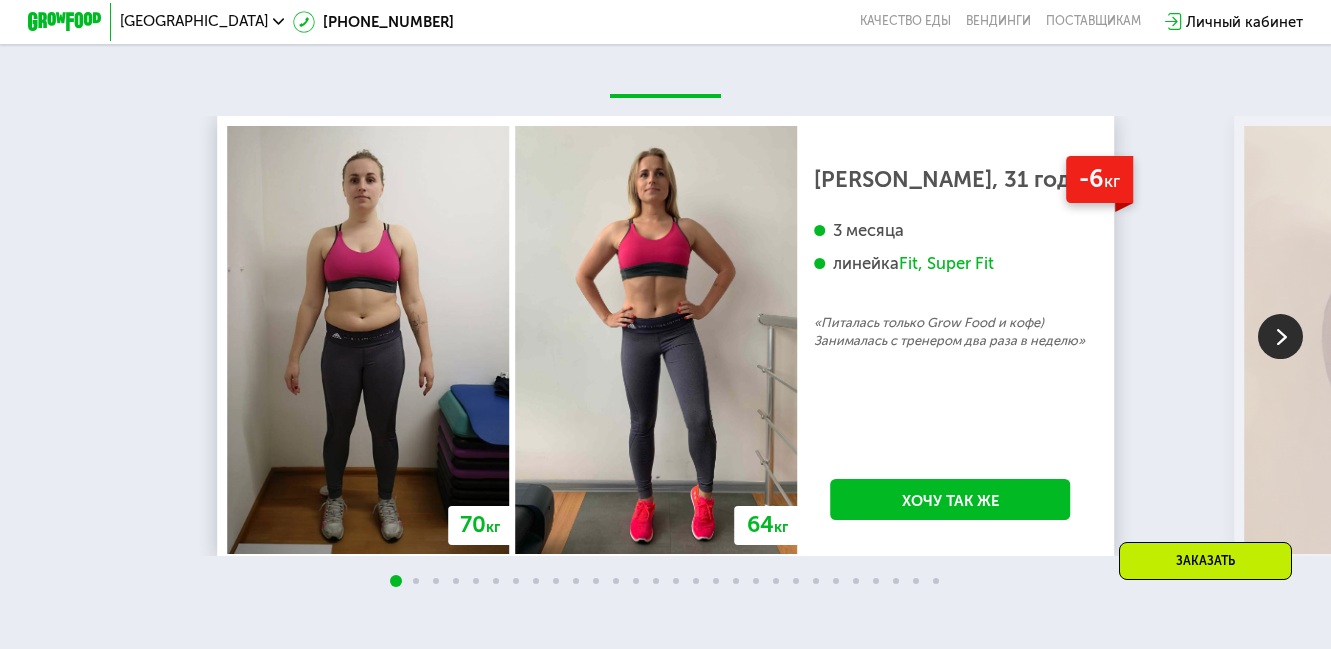 scroll, scrollTop: 3314, scrollLeft: 0, axis: vertical 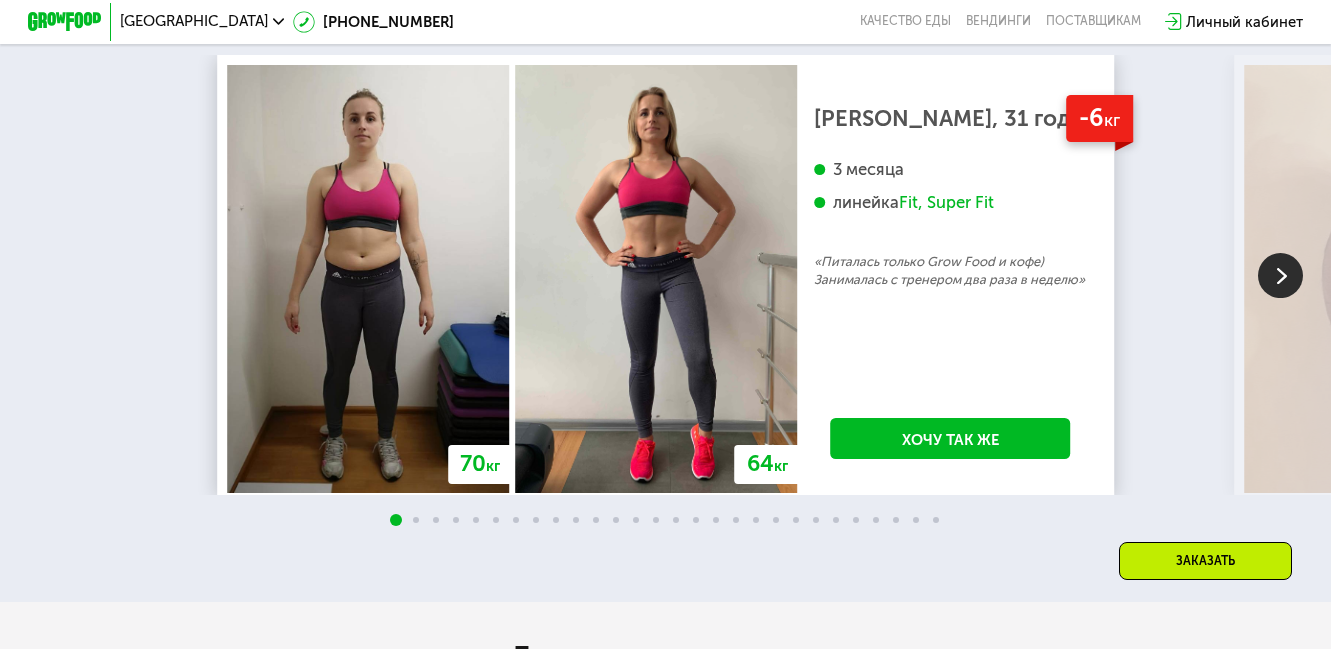 click at bounding box center [1280, 275] 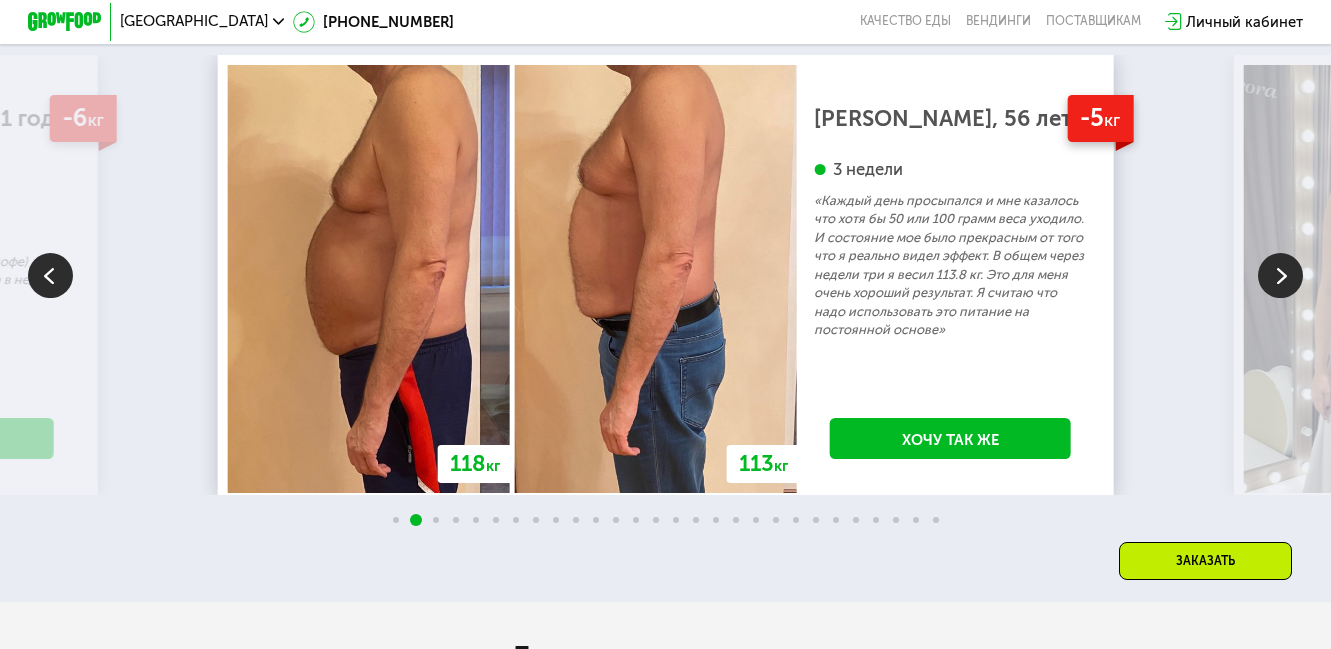 click at bounding box center [1280, 275] 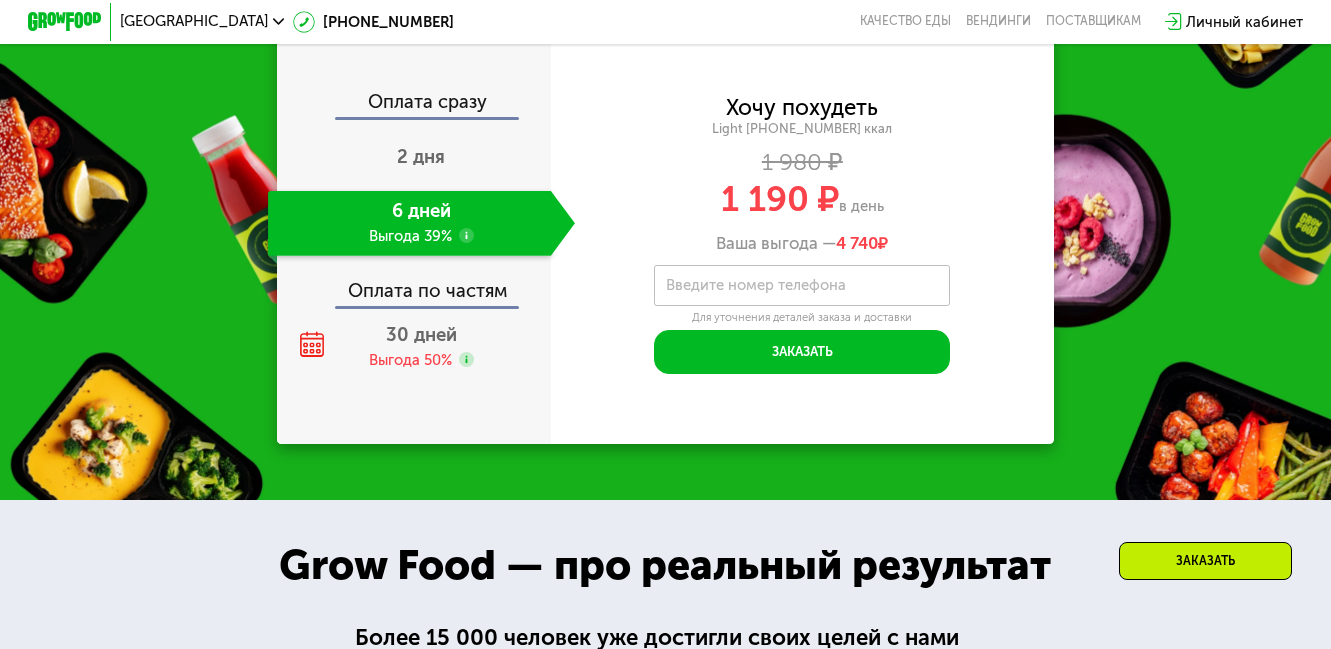 scroll, scrollTop: 2033, scrollLeft: 0, axis: vertical 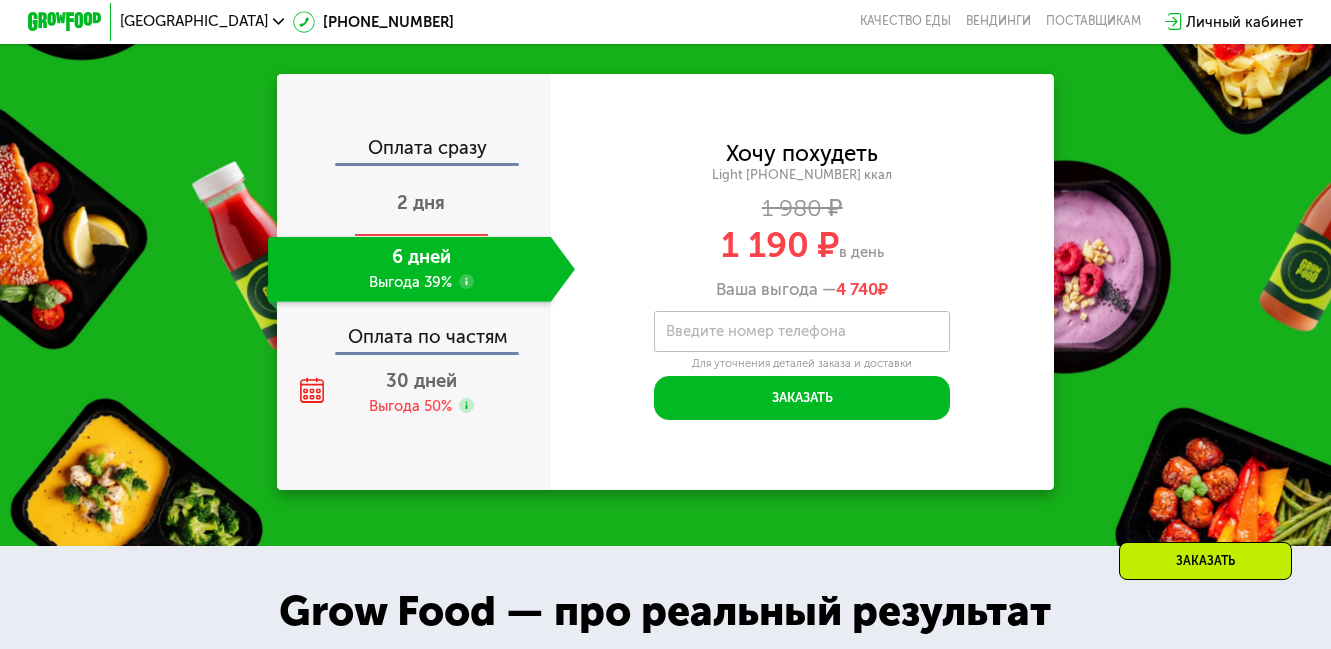 click on "2 дня" at bounding box center [421, 203] 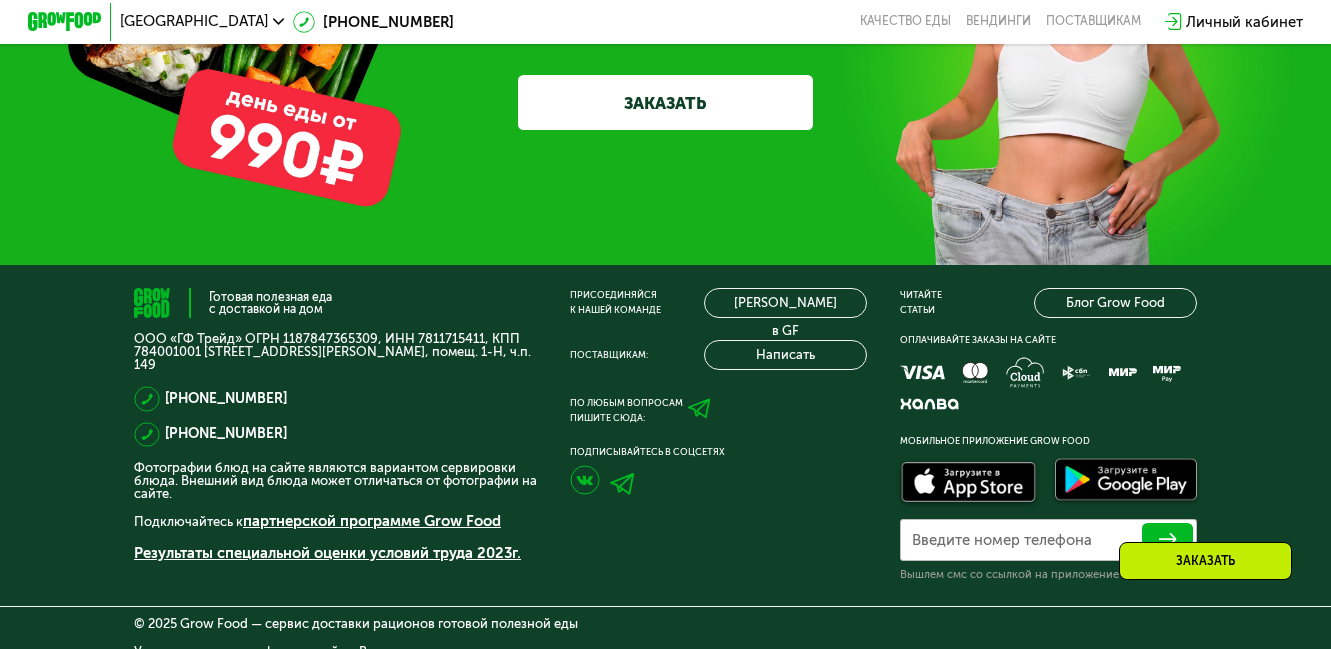 scroll, scrollTop: 5847, scrollLeft: 0, axis: vertical 